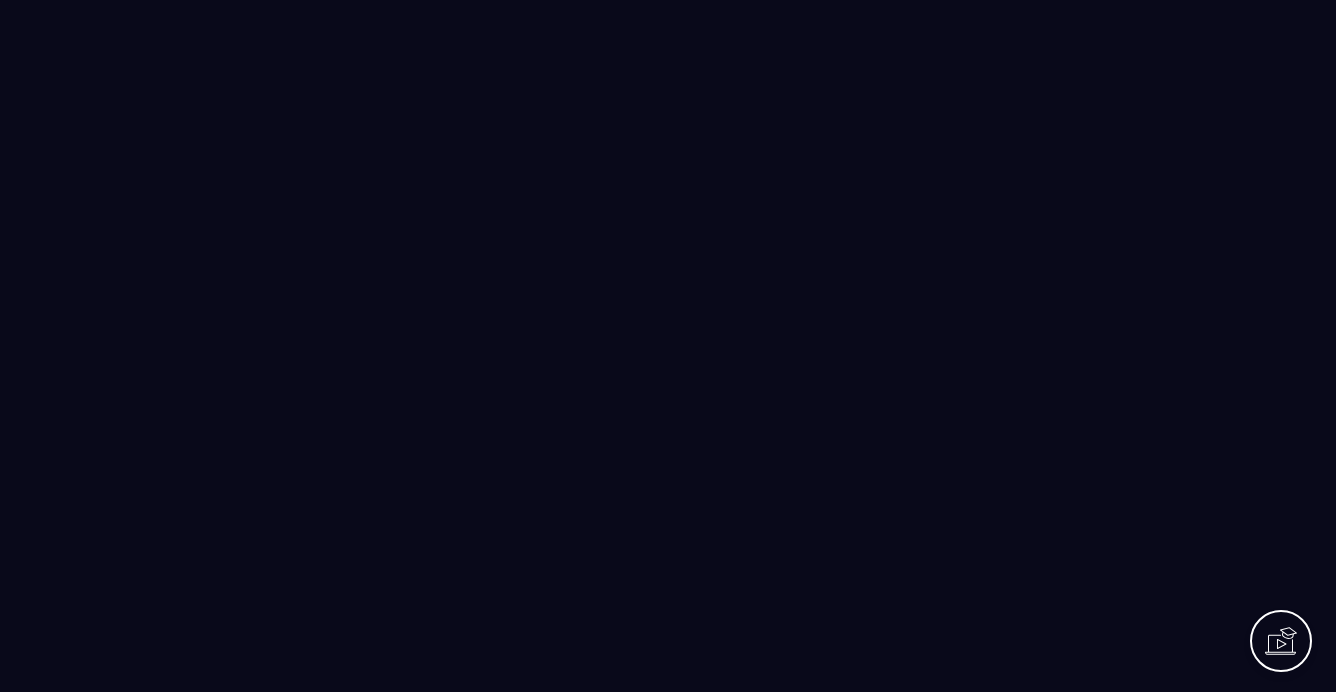 scroll, scrollTop: 0, scrollLeft: 0, axis: both 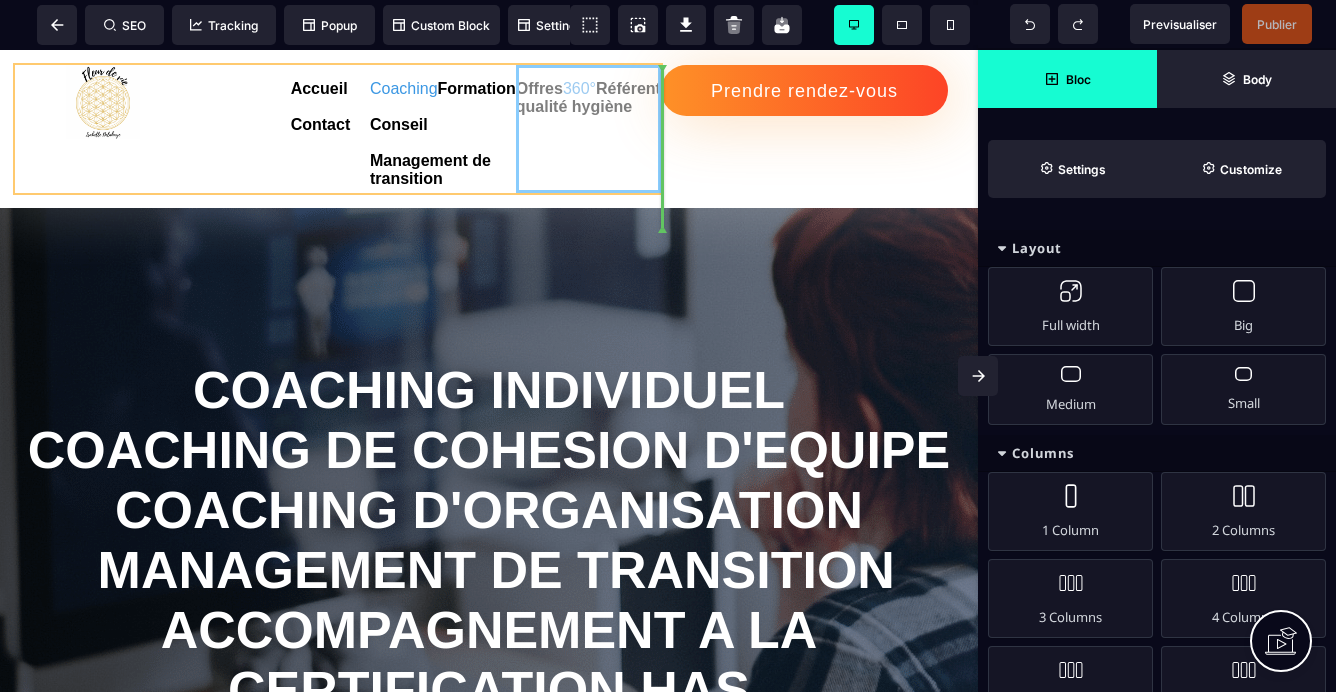 drag, startPoint x: 620, startPoint y: 159, endPoint x: 640, endPoint y: 138, distance: 29 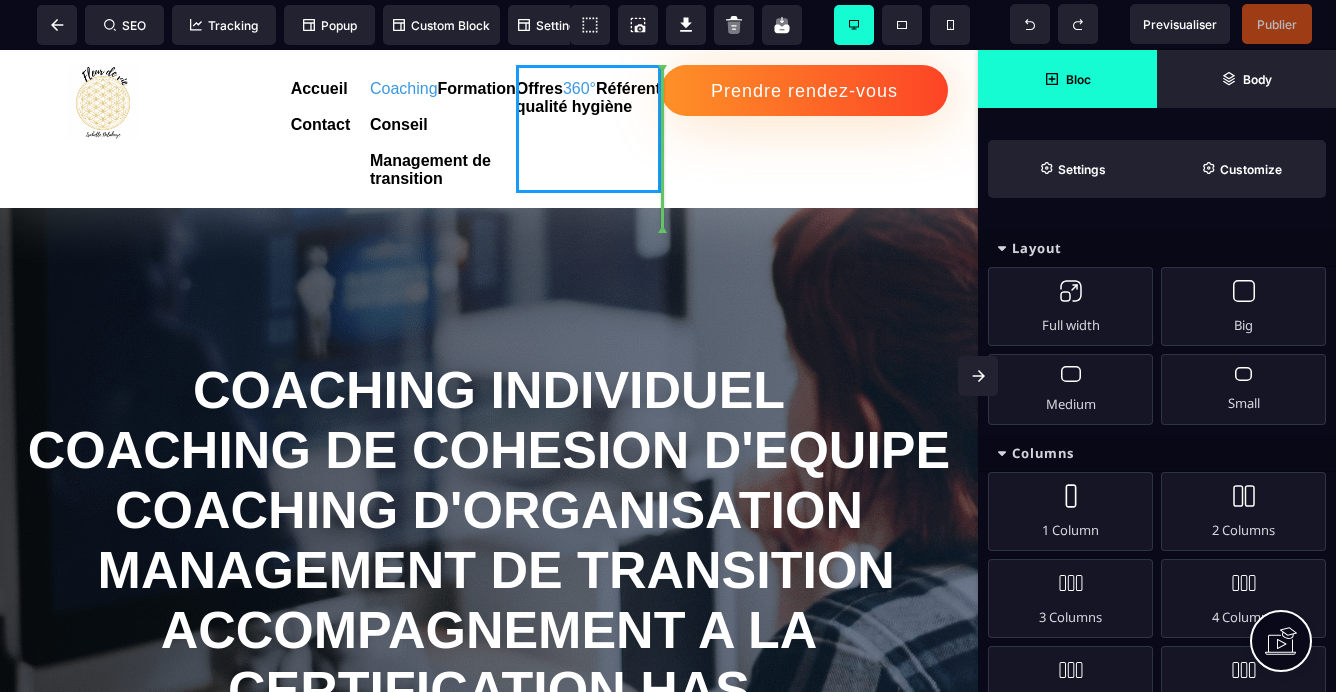 select on "*" 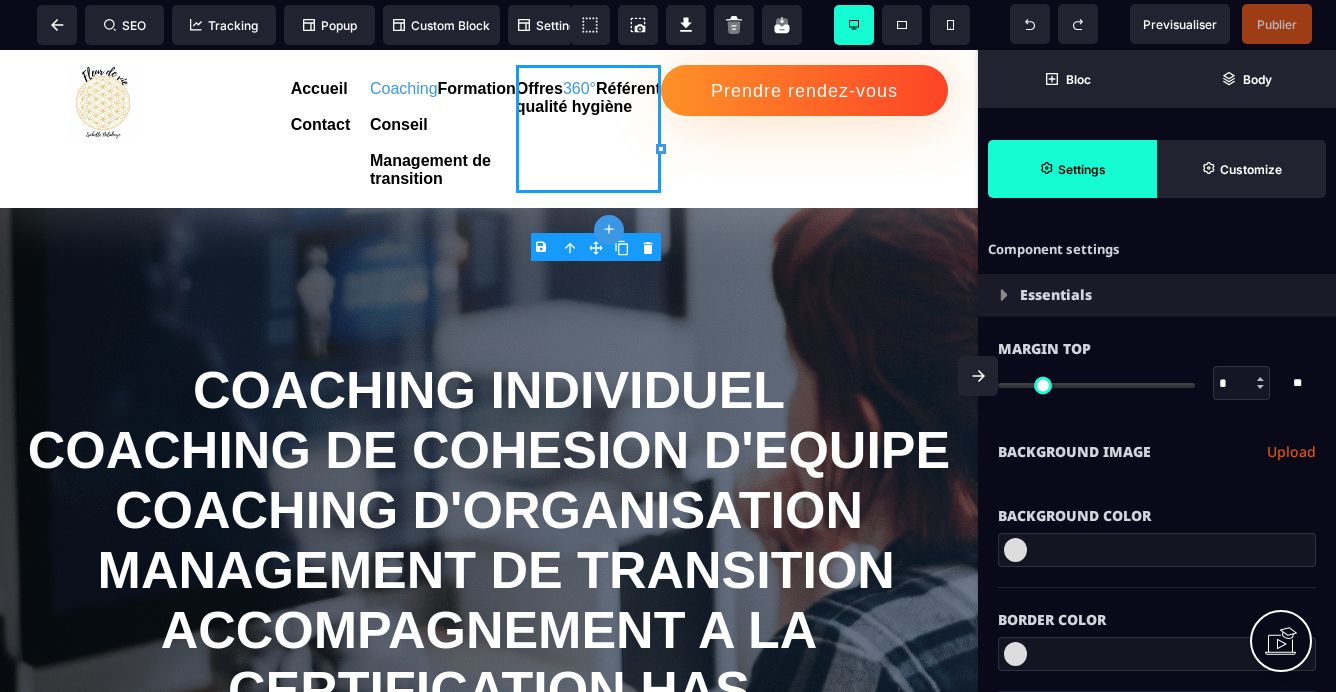 type on "*" 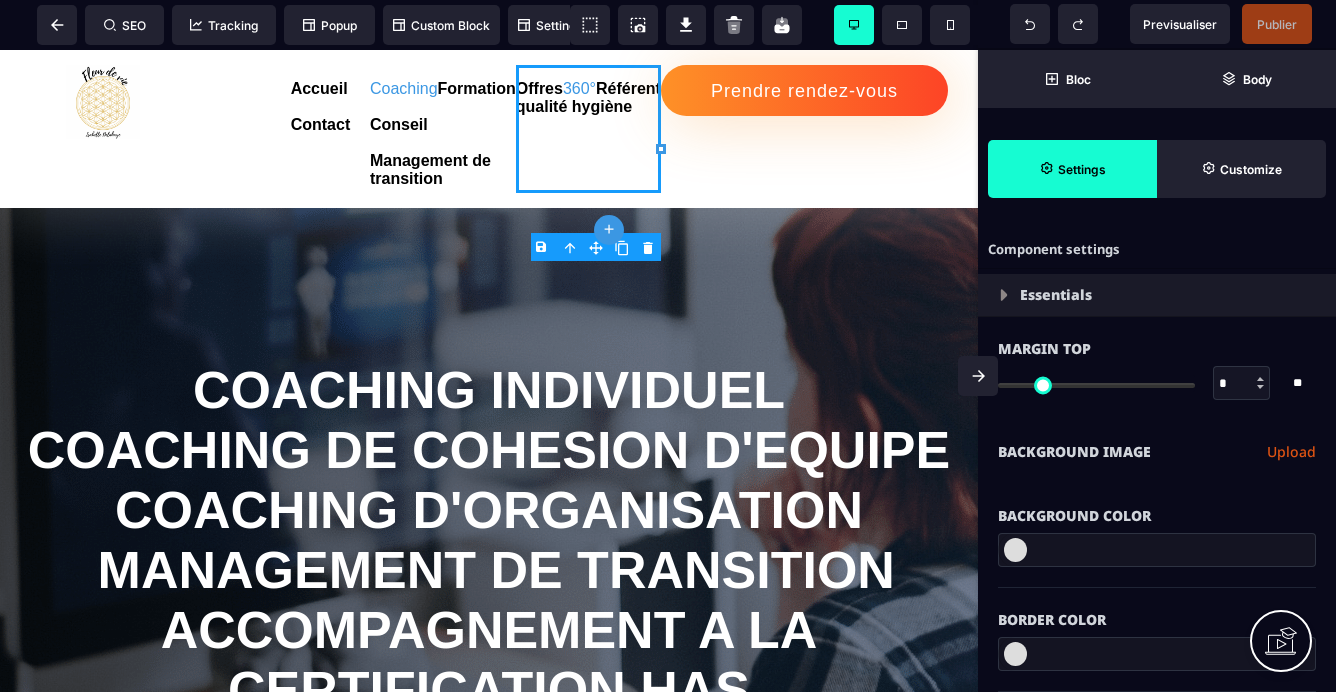 type on "*" 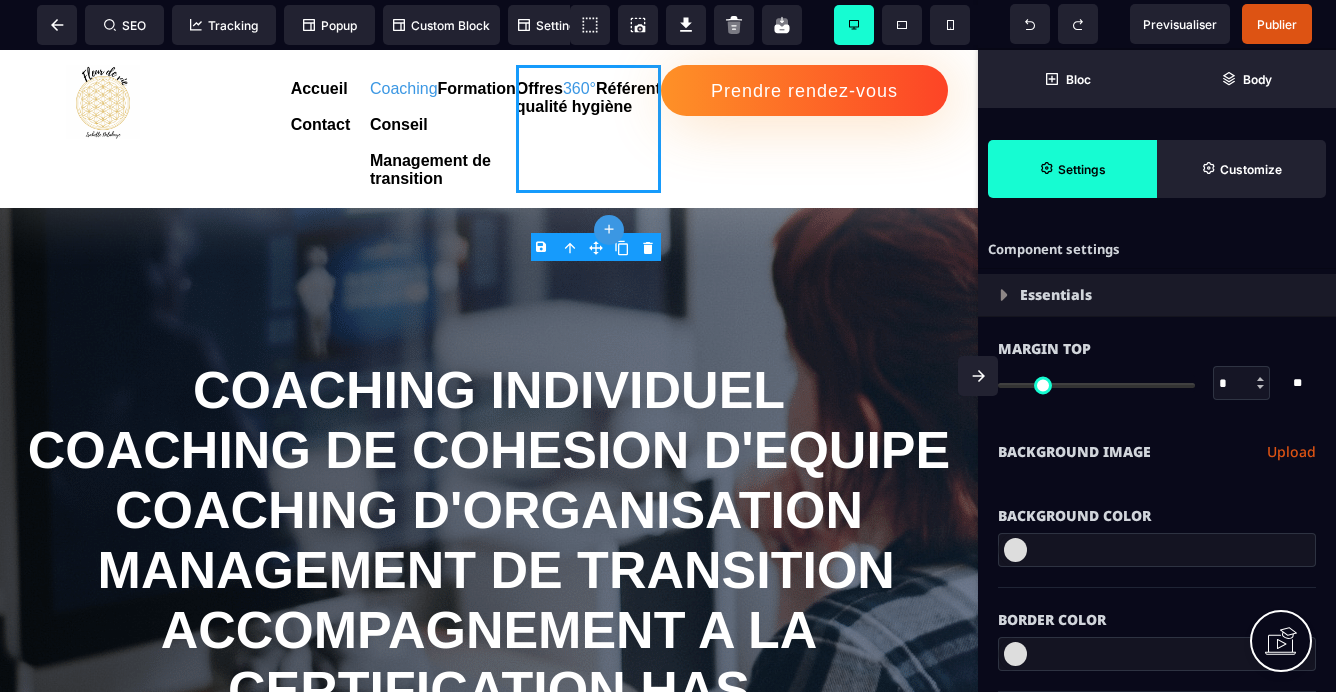 click on "Offres
360°
Référent qualité hygiène" at bounding box center [588, 98] 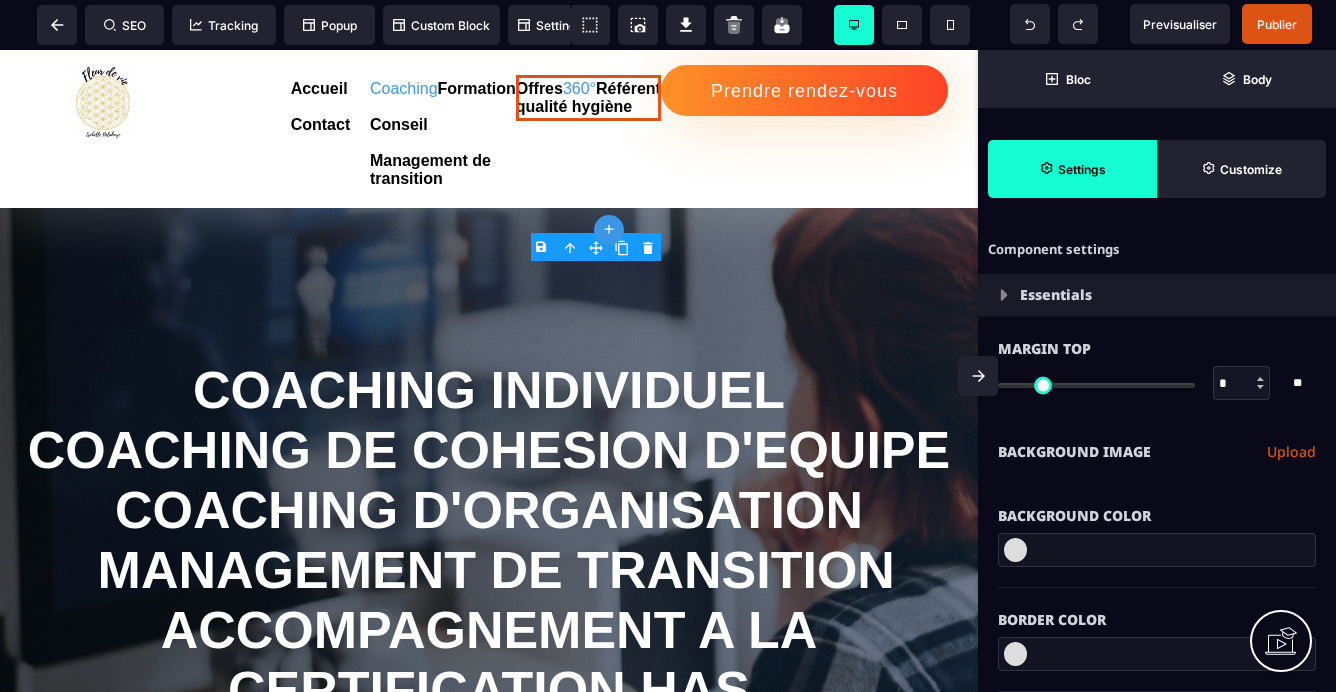 select on "***" 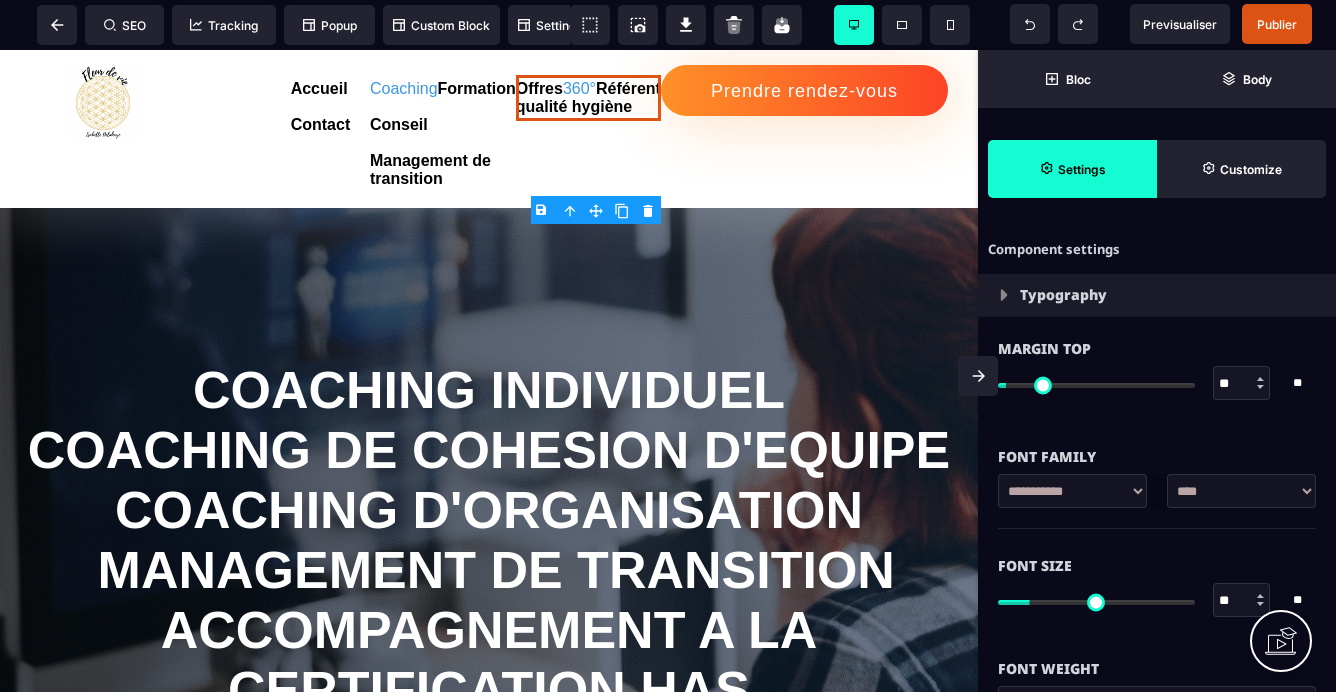 click on "Offres
360°
Référent qualité hygiène" at bounding box center (588, 98) 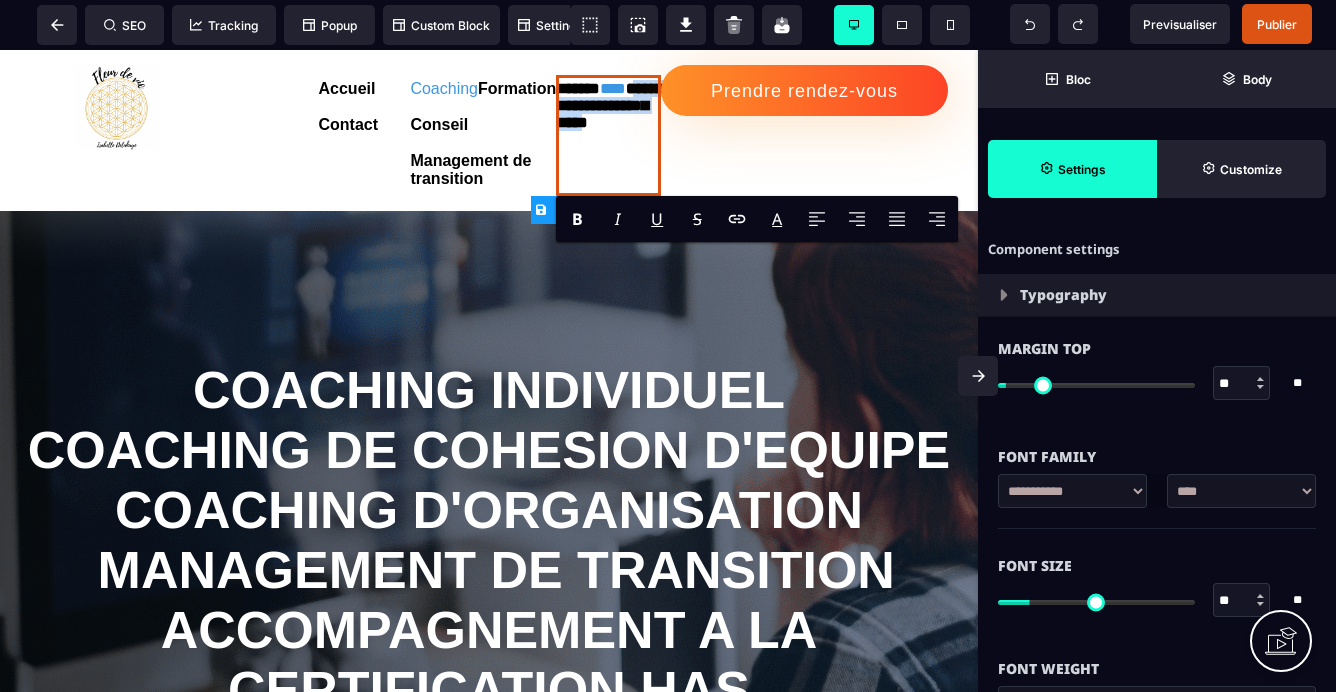 drag, startPoint x: 618, startPoint y: 168, endPoint x: 559, endPoint y: 130, distance: 70.178345 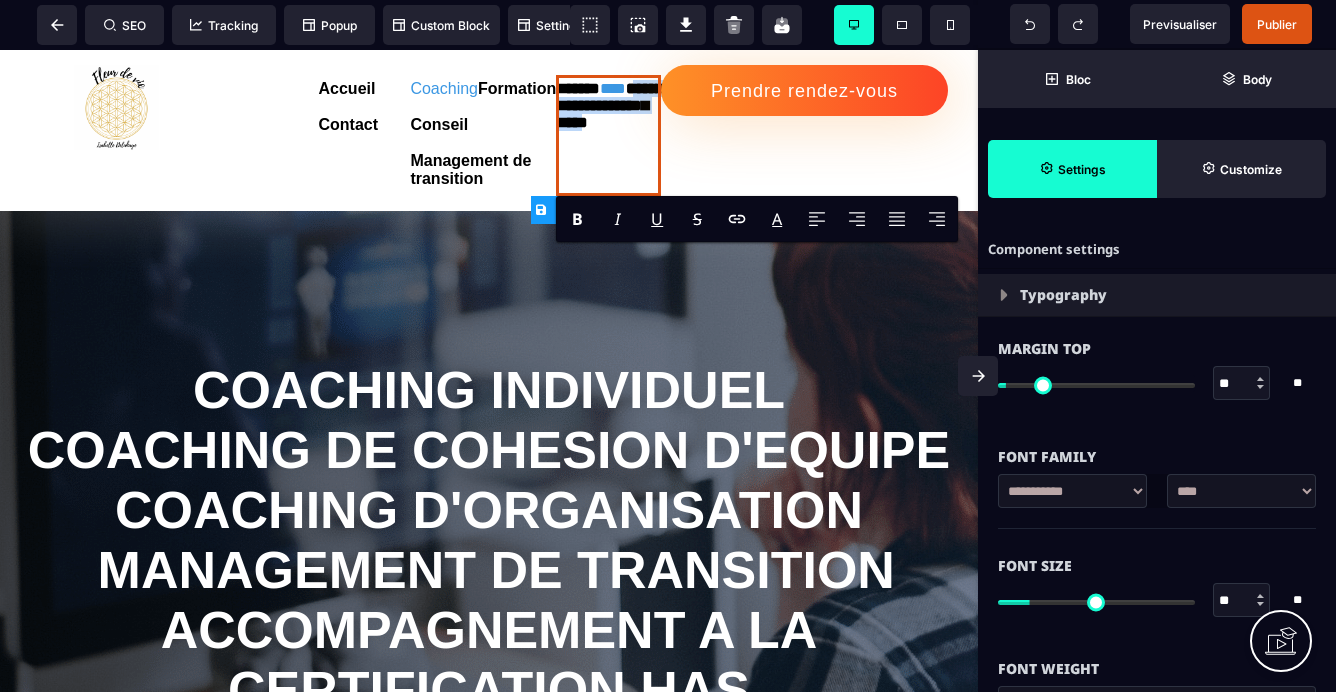 click on "**********" at bounding box center (608, 135) 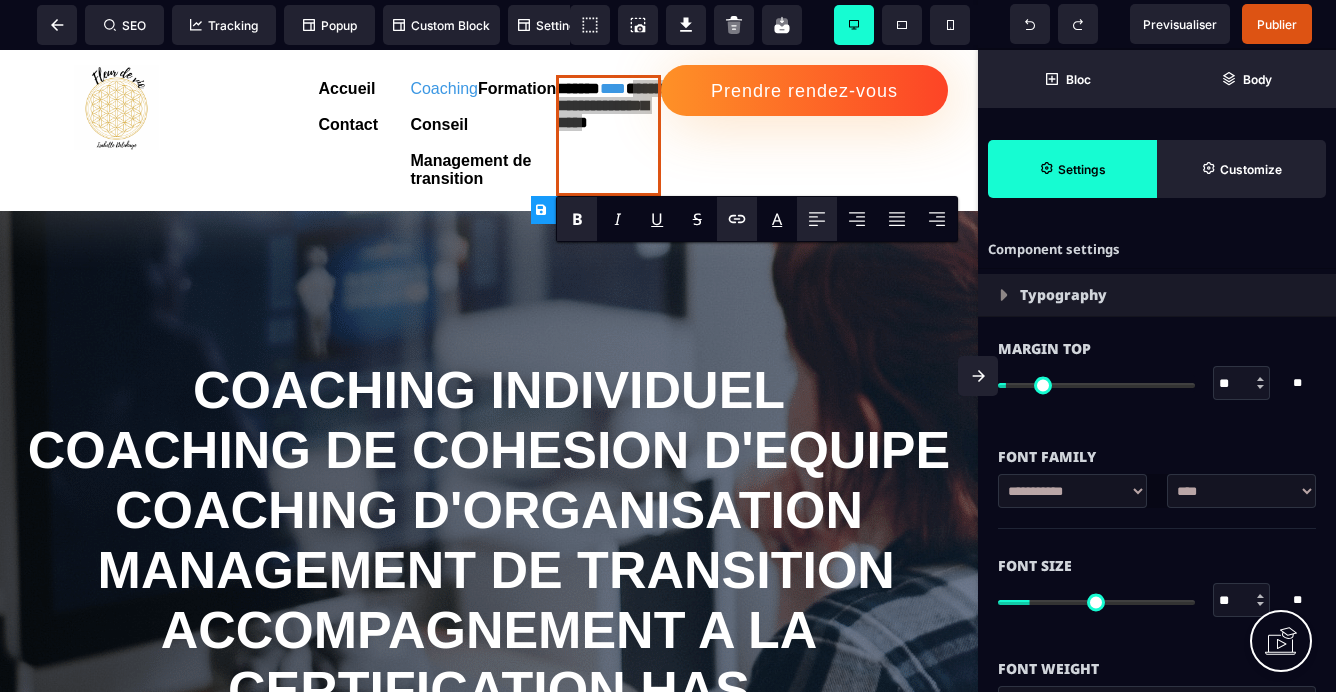click 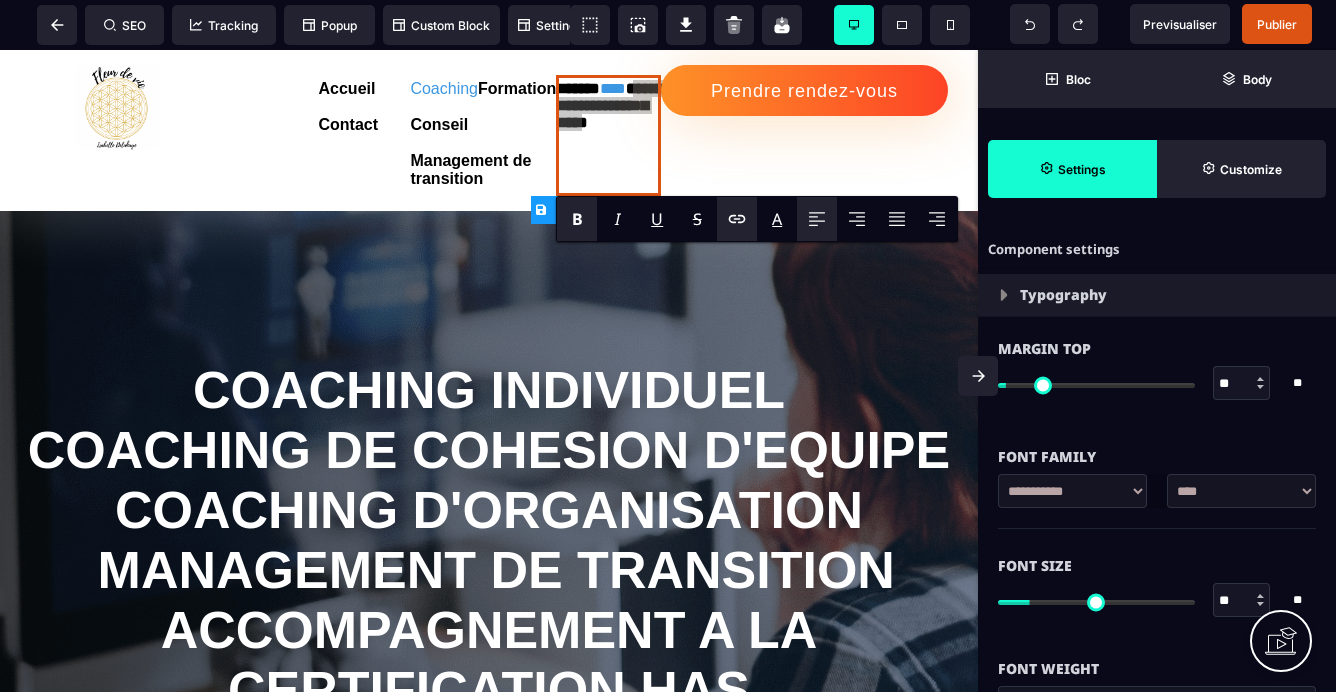 click 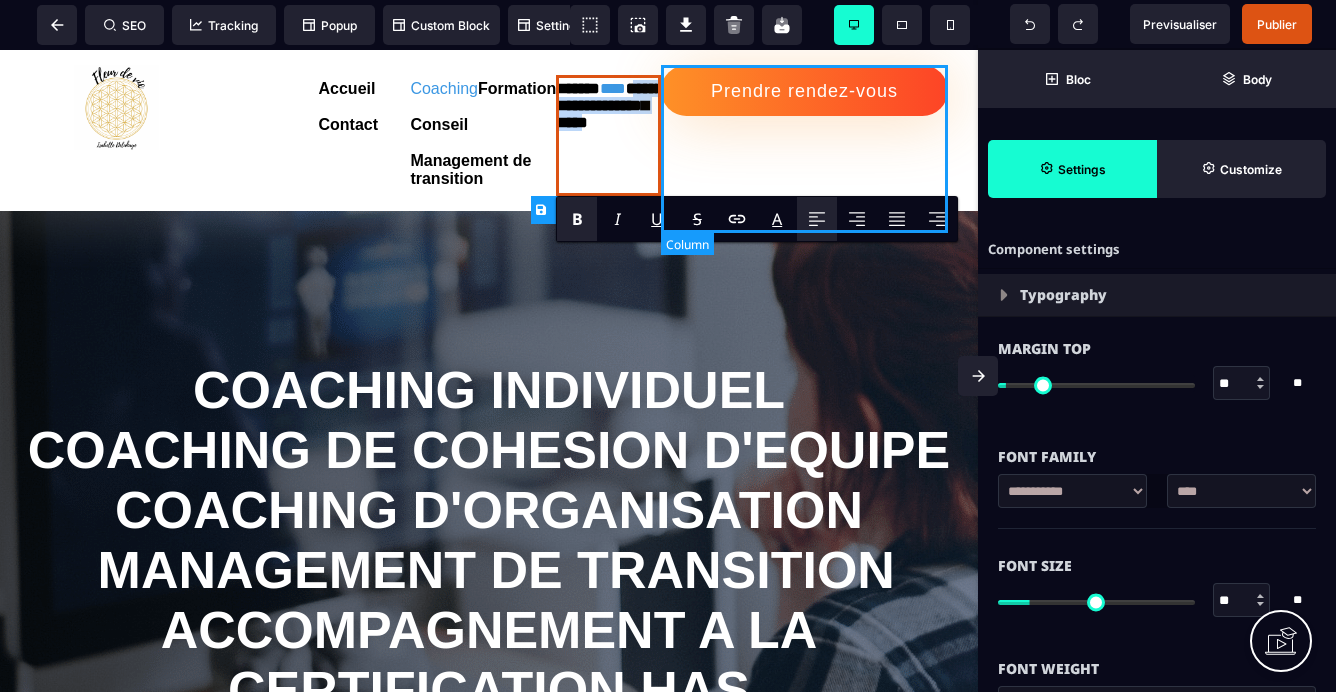 click on "Prendre rendez-vous" at bounding box center [804, 130] 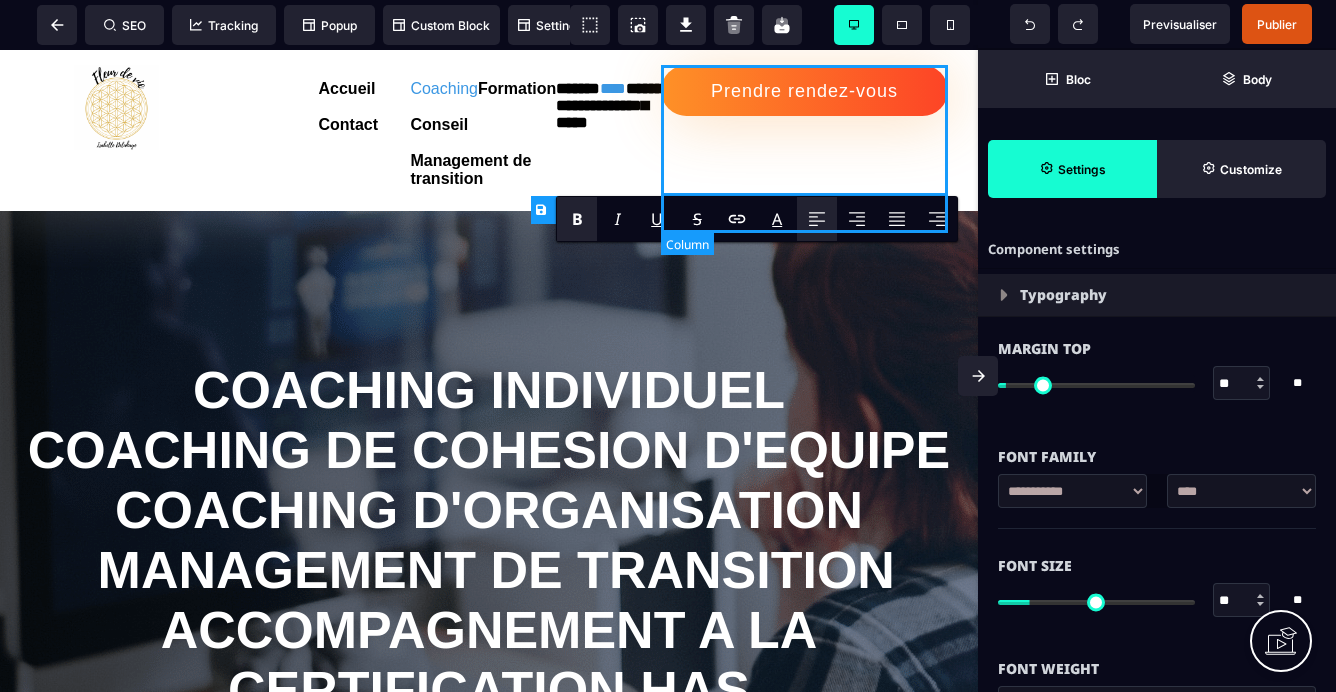 select on "**" 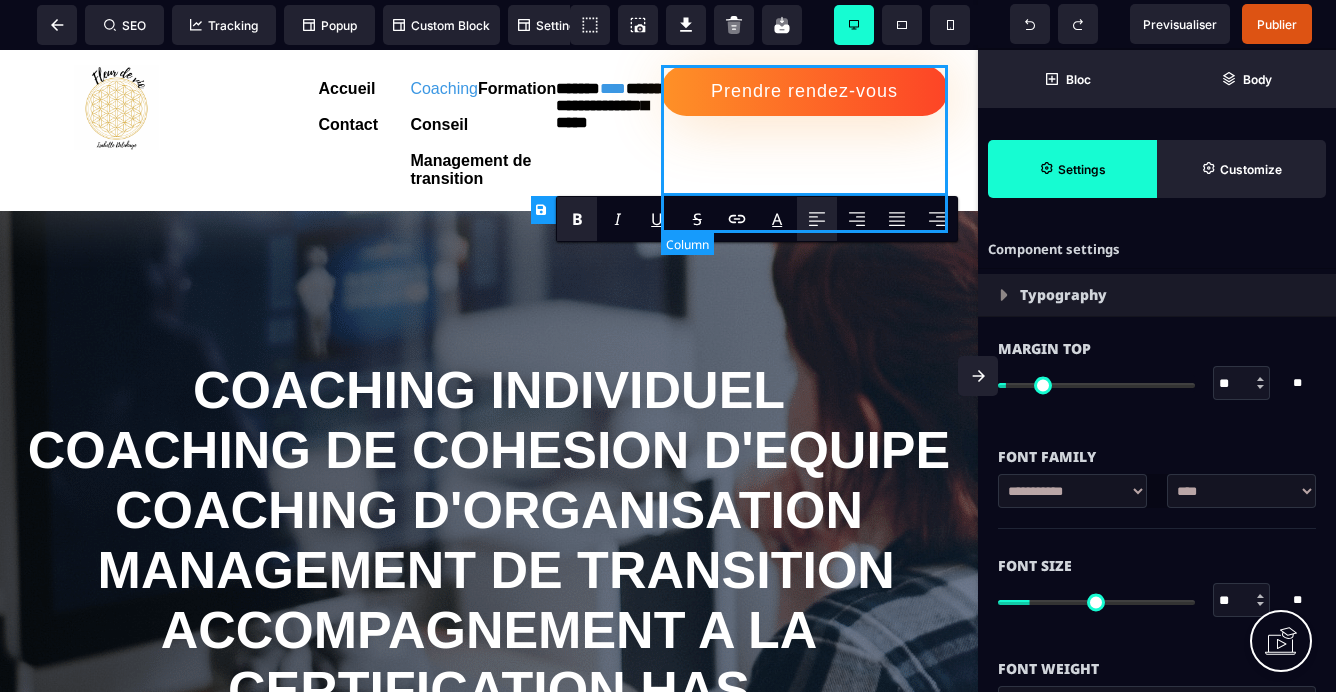 select on "**" 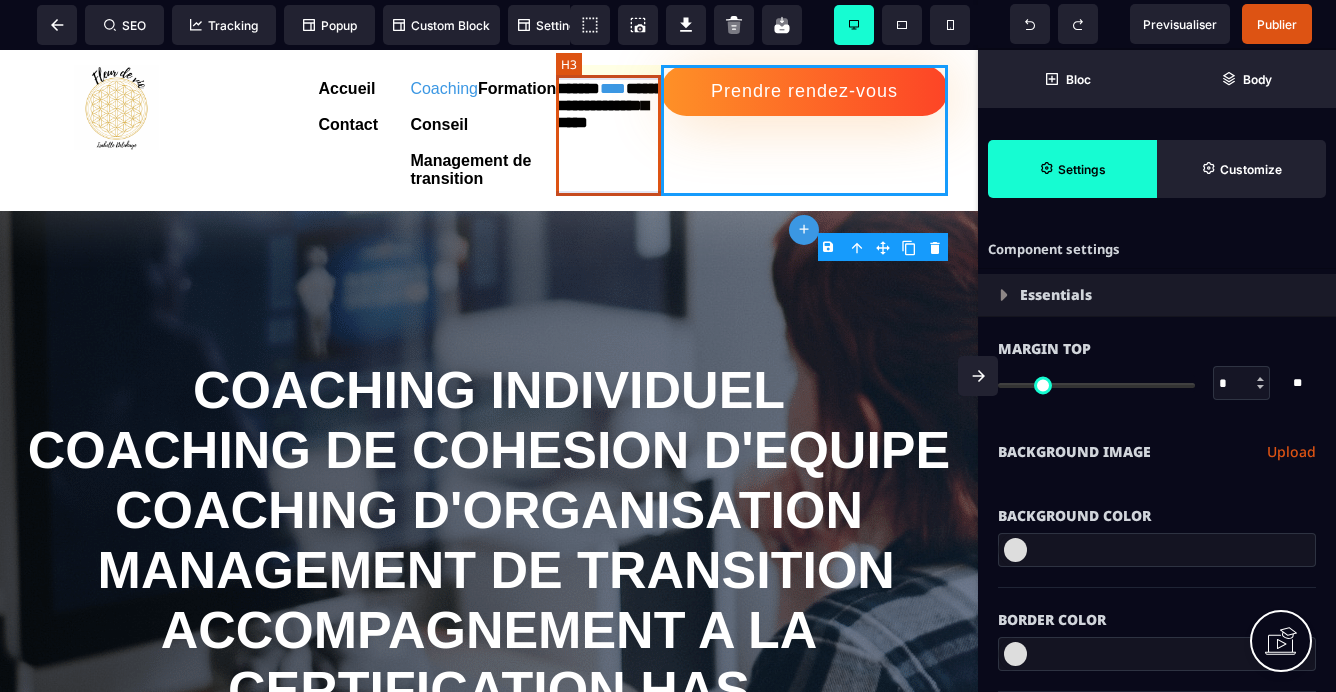 click on "**********" at bounding box center (608, 135) 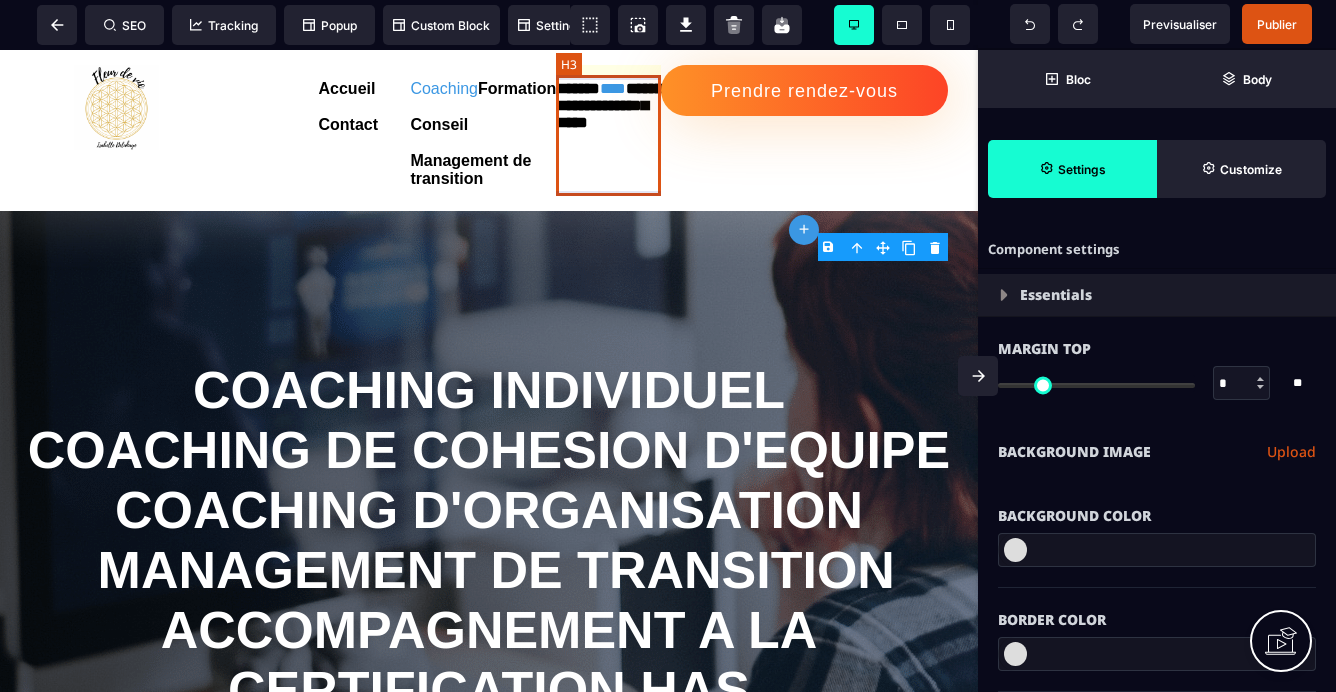 select on "***" 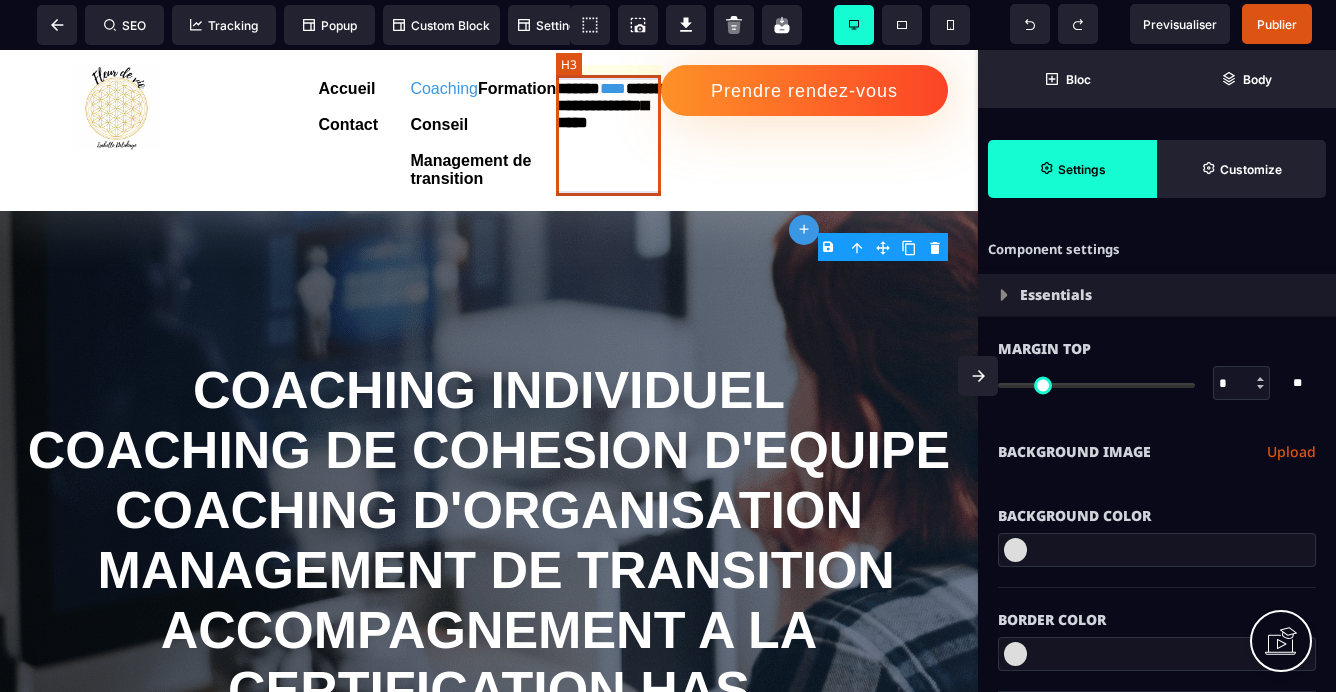 select on "**" 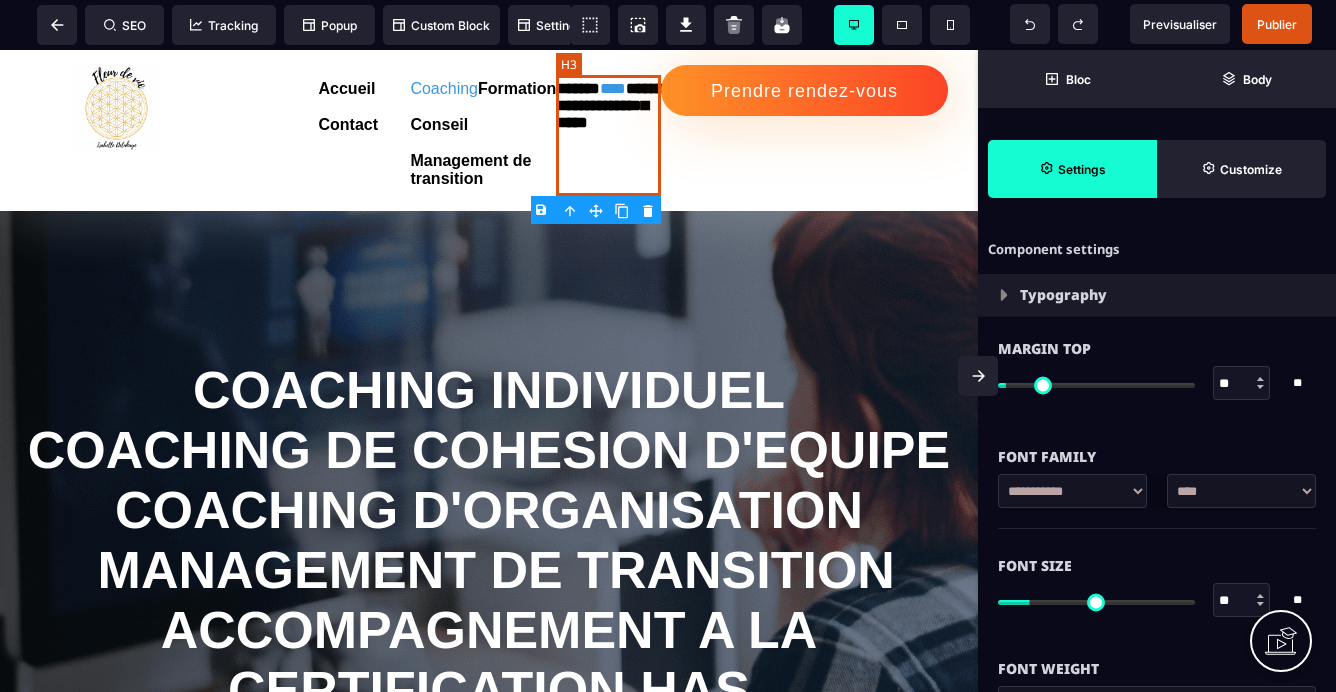 click on "**********" at bounding box center (608, 135) 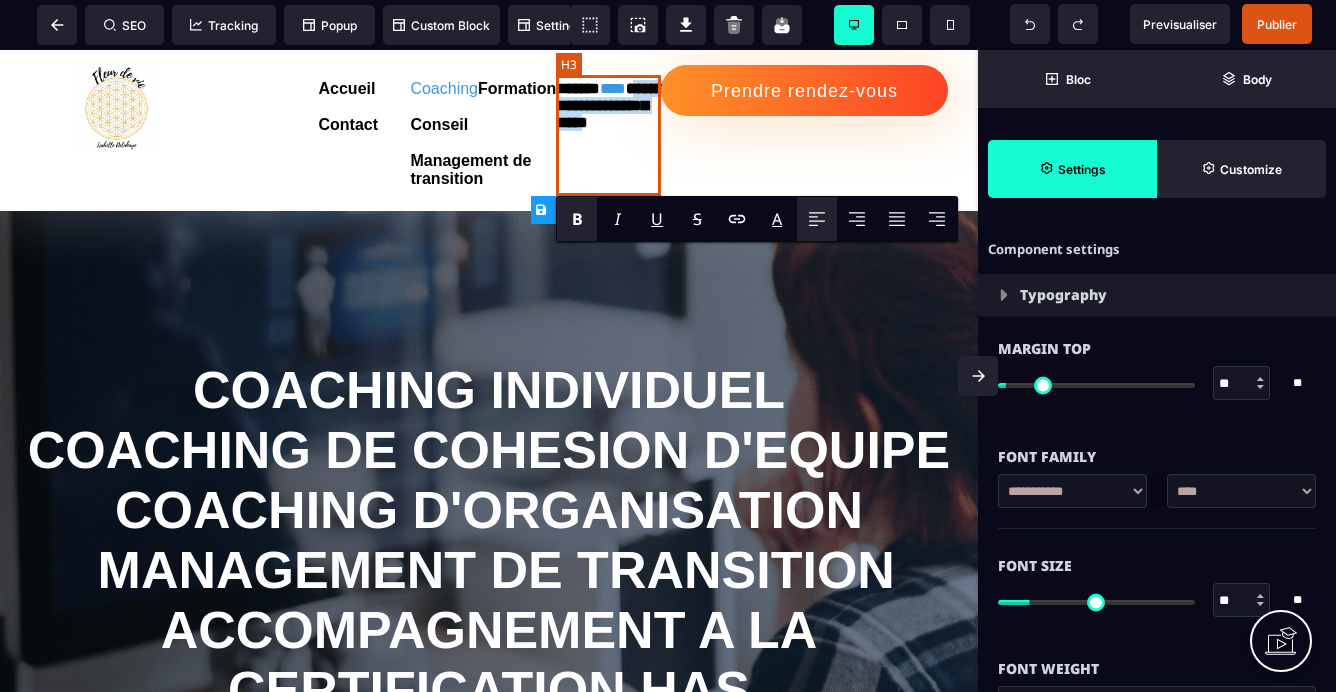 drag, startPoint x: 615, startPoint y: 159, endPoint x: 561, endPoint y: 125, distance: 63.812225 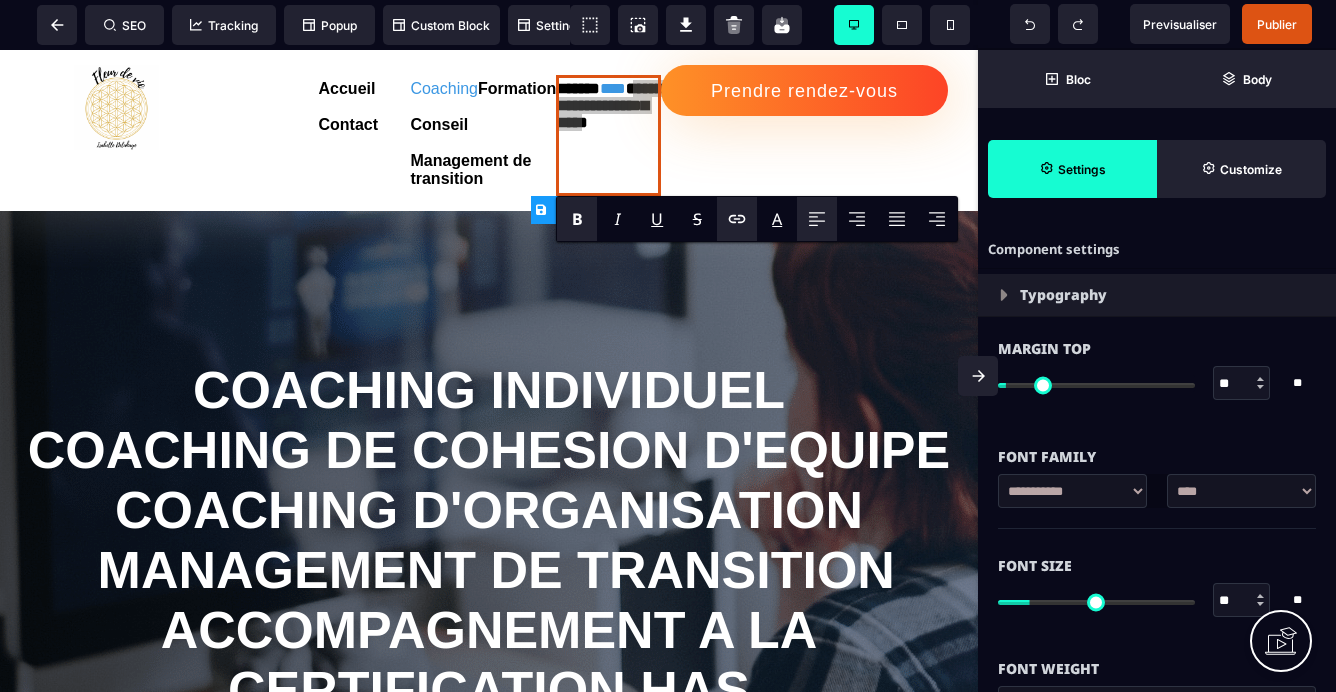 click 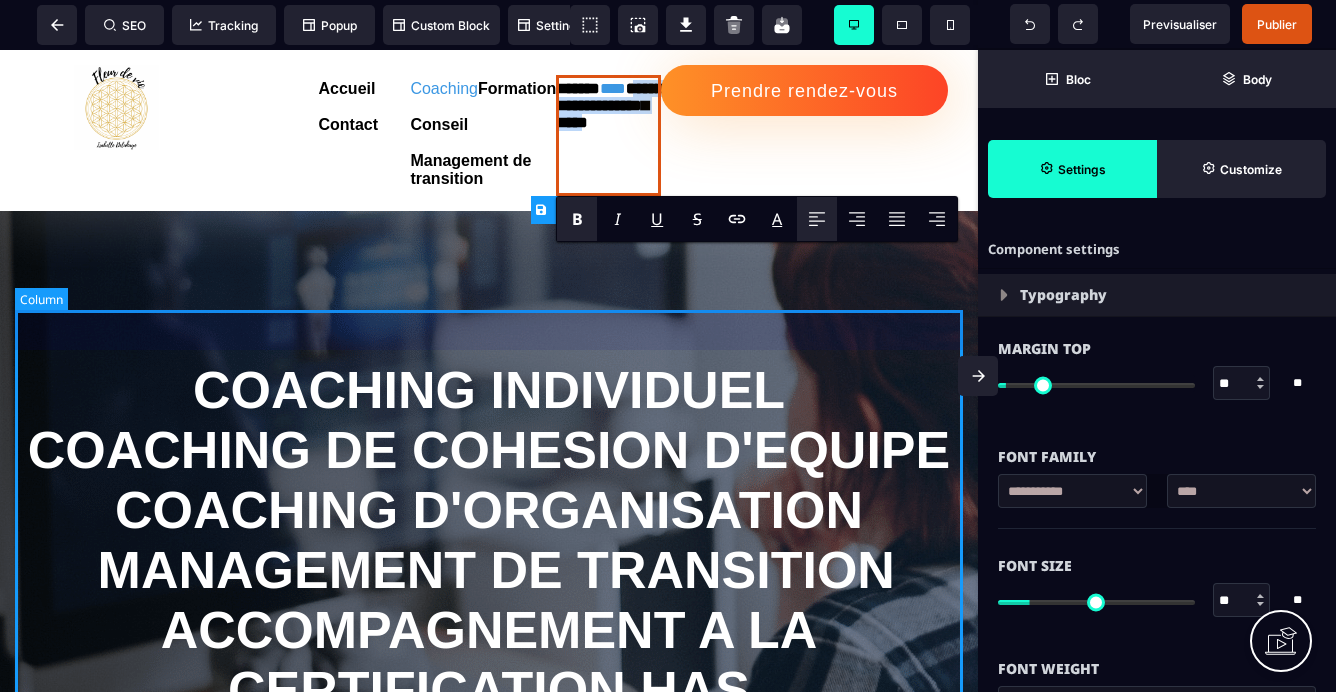 click on "COACHING INDIVIDUEL  COACHING DE COHESION D'EQUIPE
COACHING D'ORGANISATION
MANAGEMENT DE TRANSITION
ACCOMPAGNEMENT A LA CERTIFICATION HAS pour établissements sanitaires et médico-sociaux" at bounding box center (489, 600) 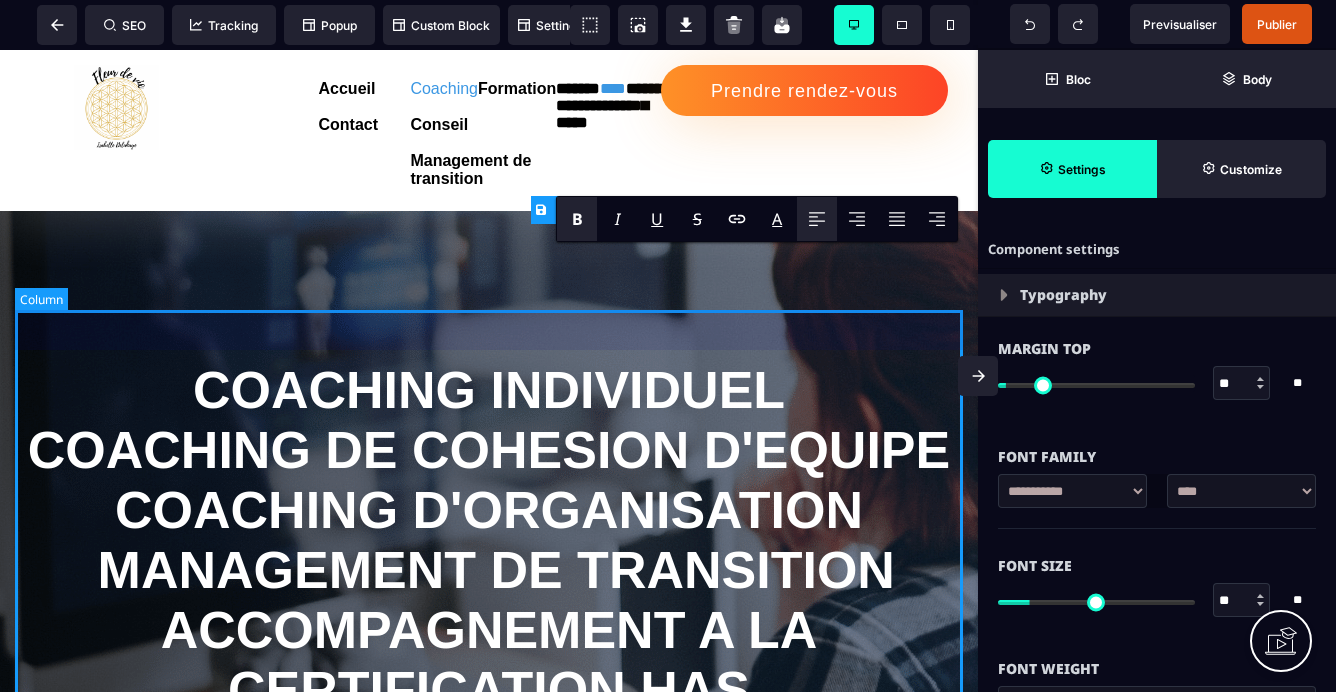 select on "*" 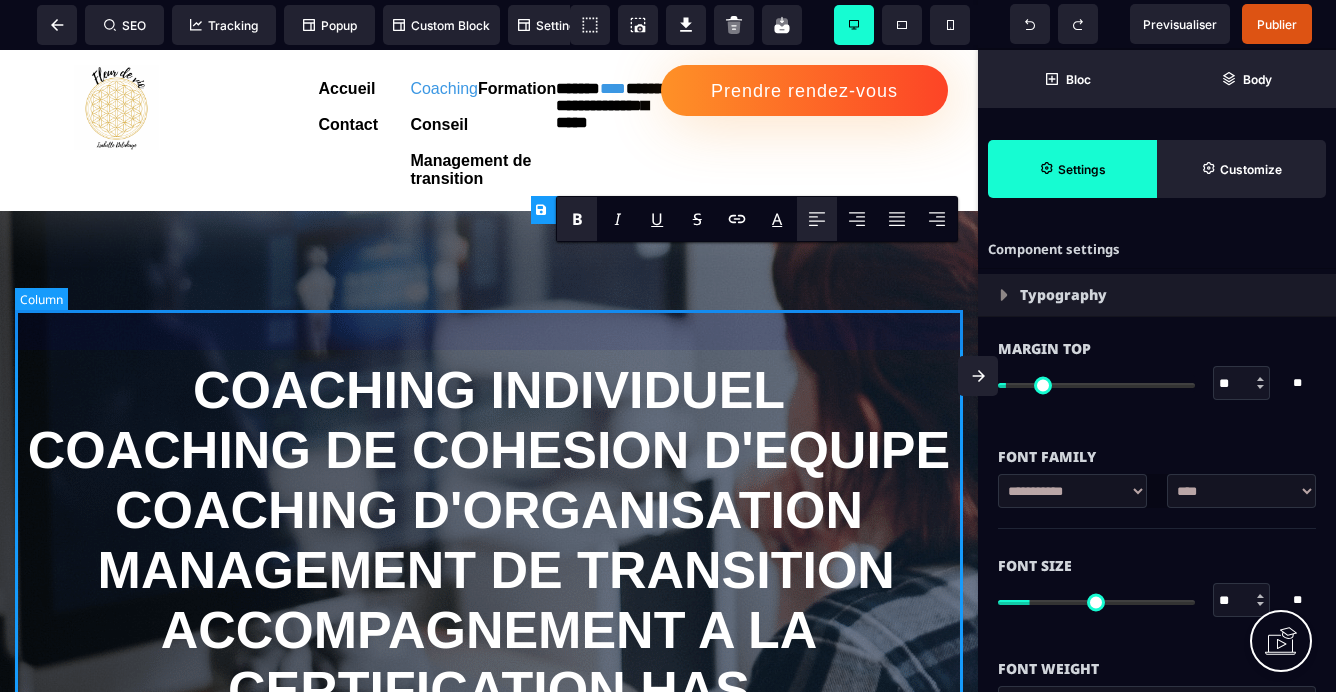 select on "**" 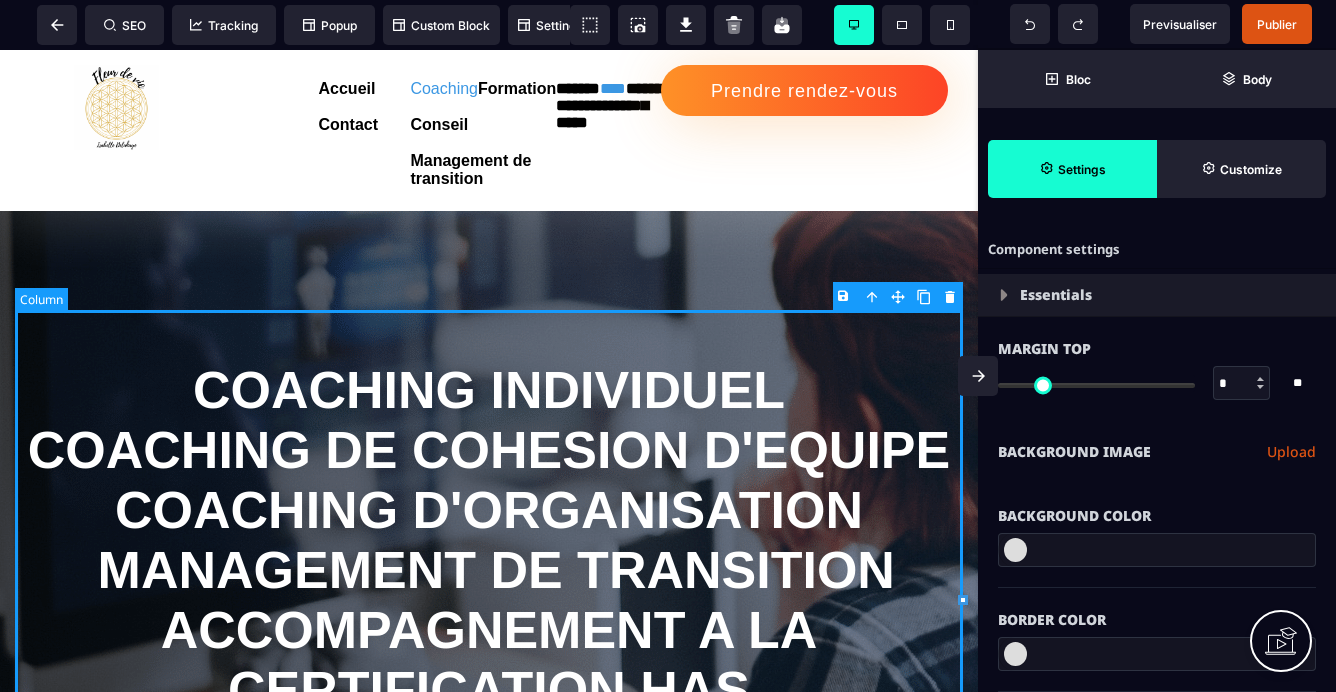 type on "*" 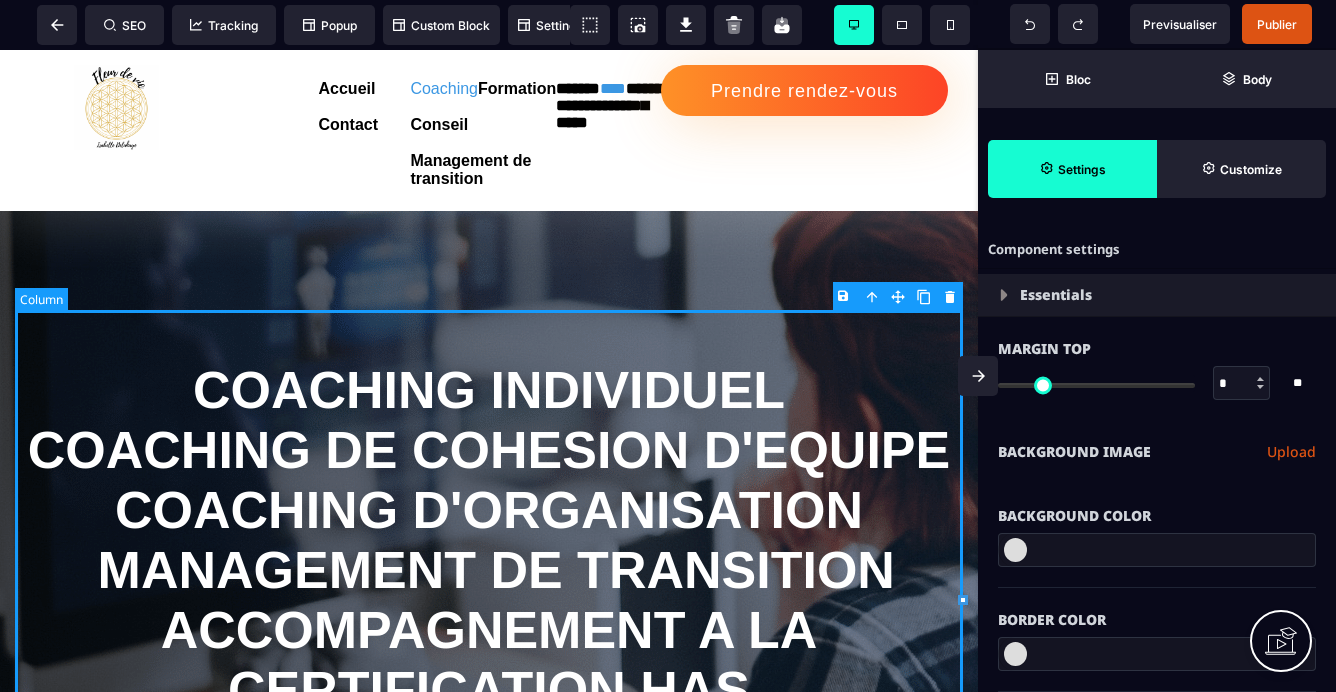 type on "*" 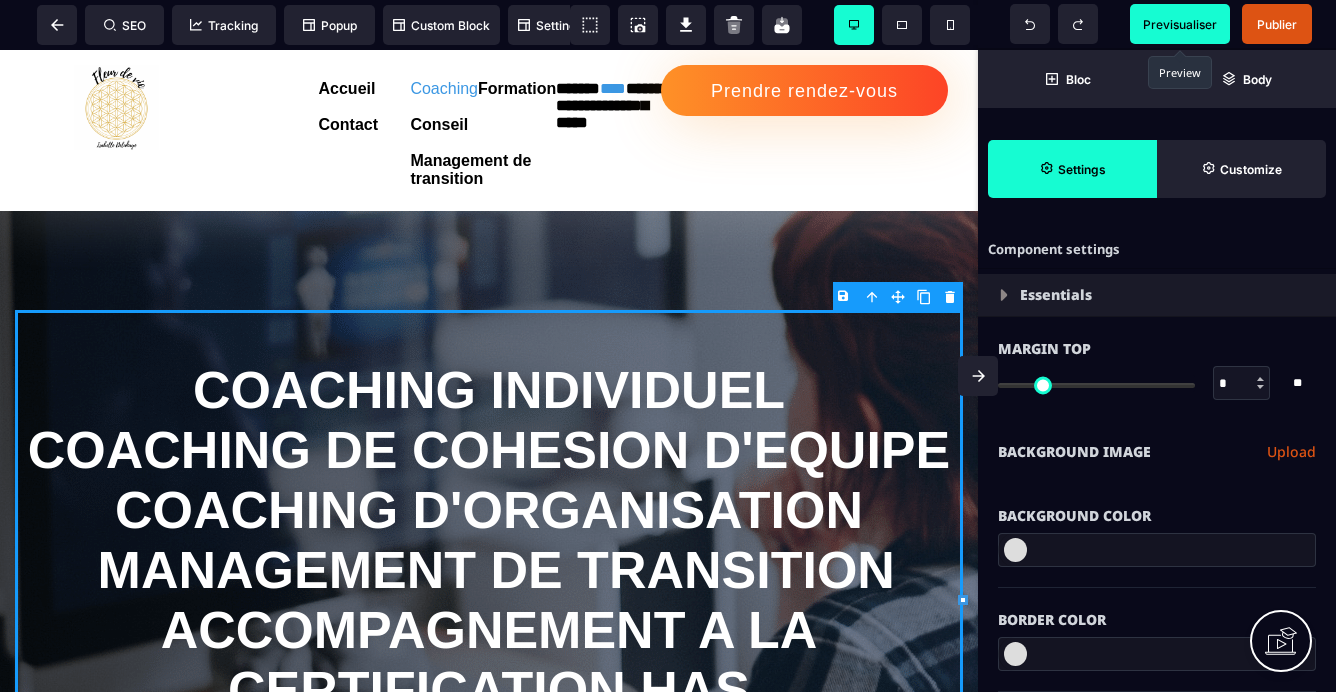 click on "Previsualiser" at bounding box center (1180, 24) 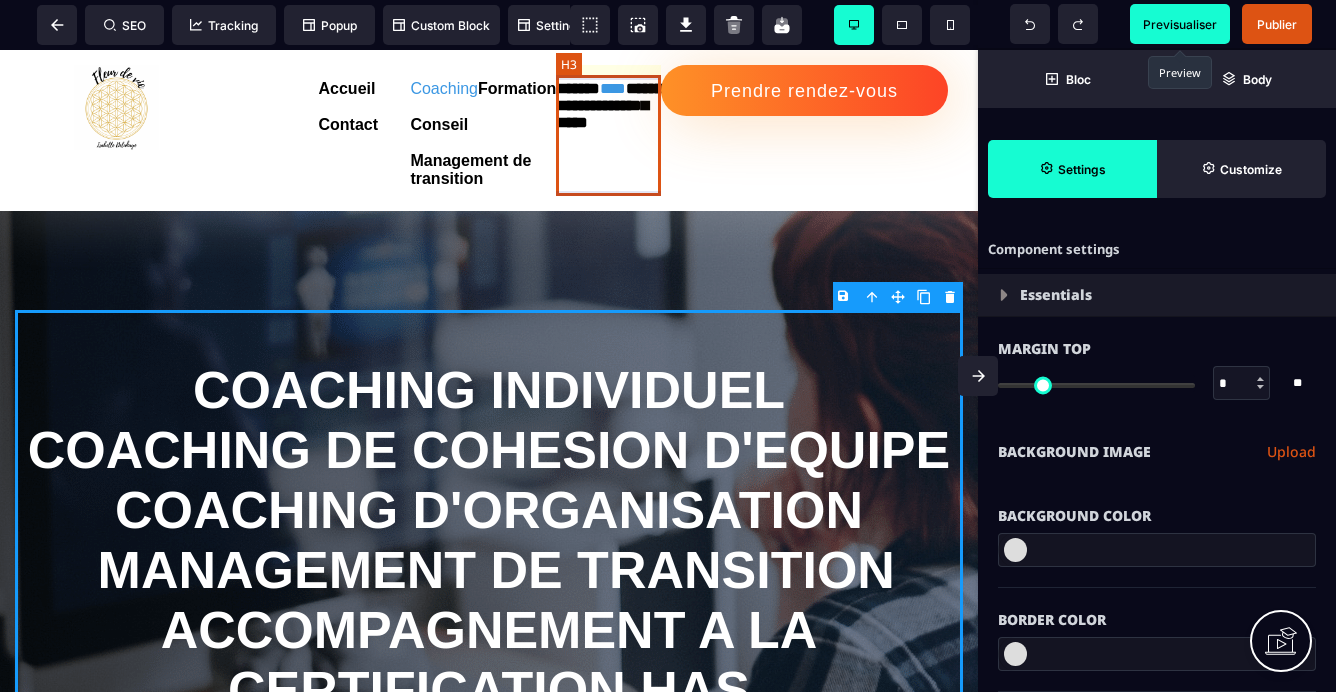 click on "**********" at bounding box center [608, 135] 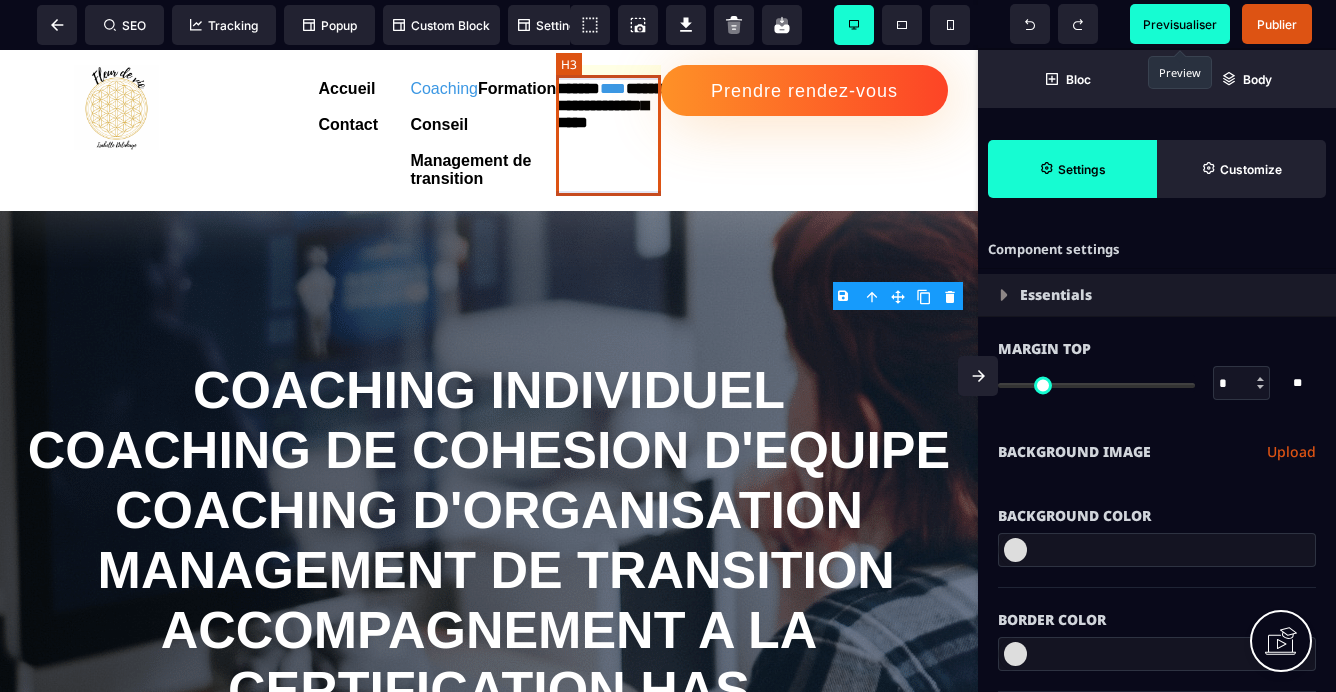 select on "***" 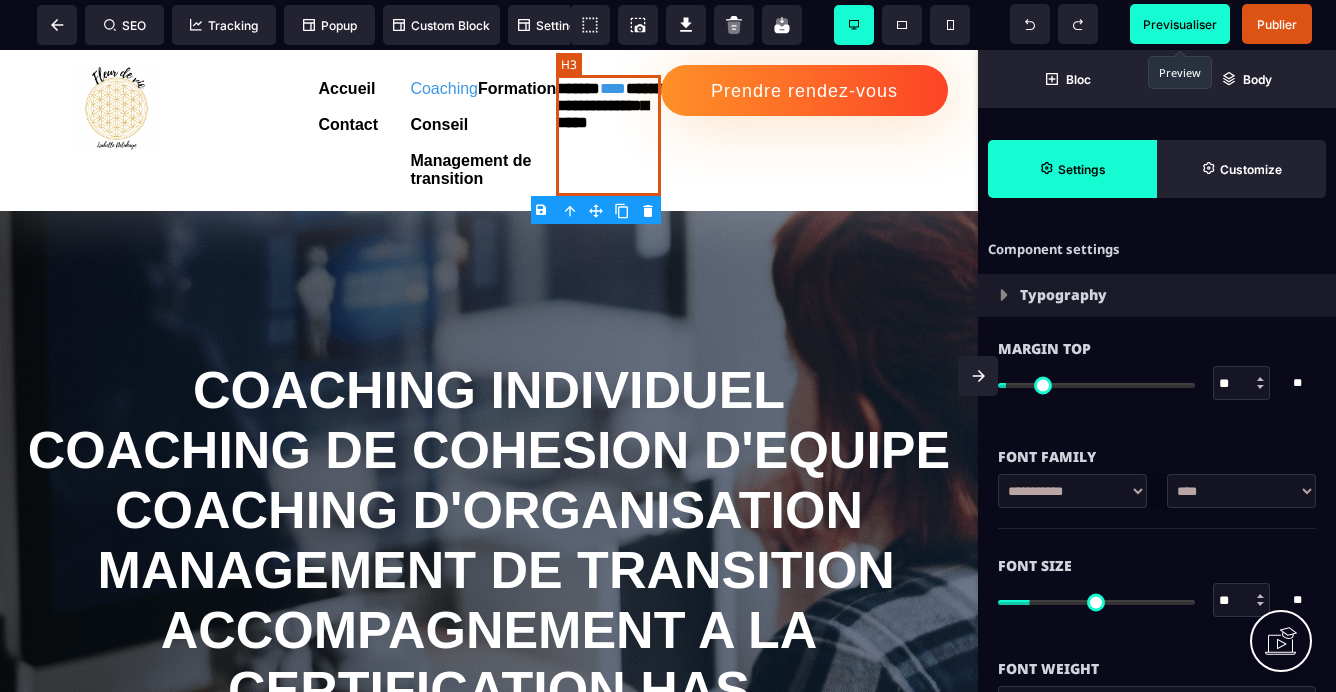 click on "**********" at bounding box center (608, 135) 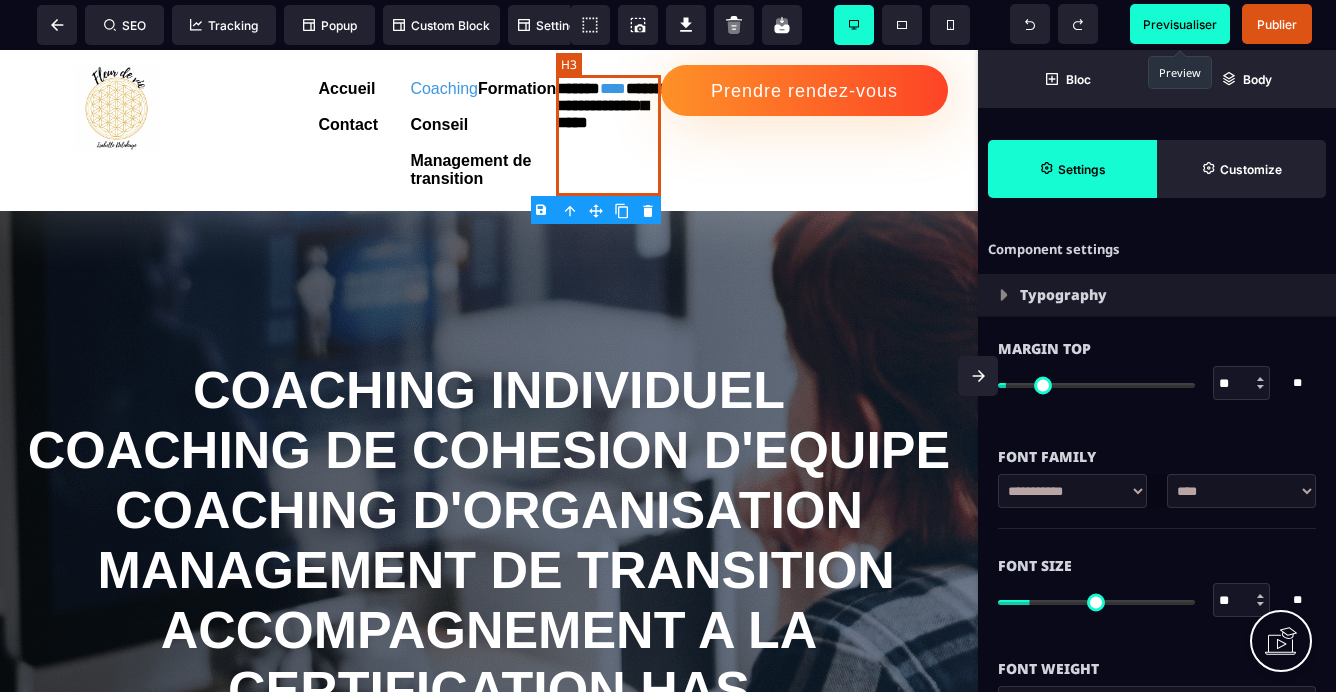 click on "**********" at bounding box center (608, 135) 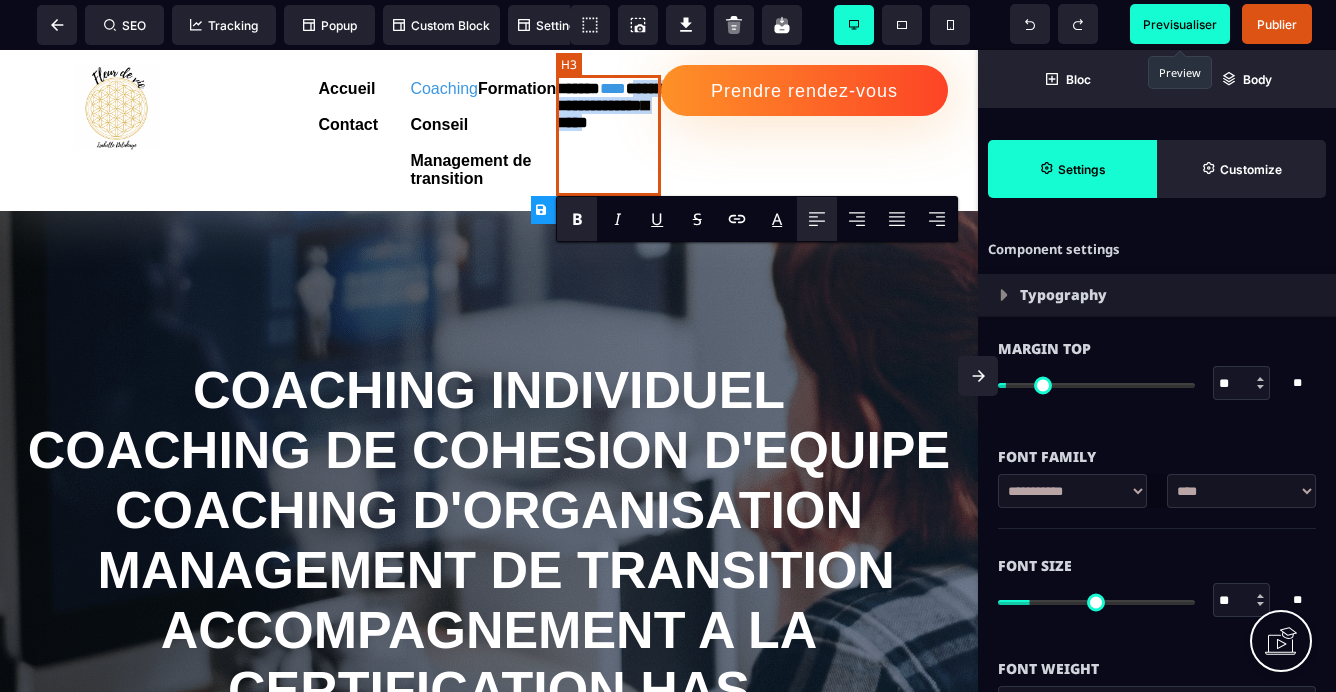 drag, startPoint x: 615, startPoint y: 166, endPoint x: 556, endPoint y: 132, distance: 68.09552 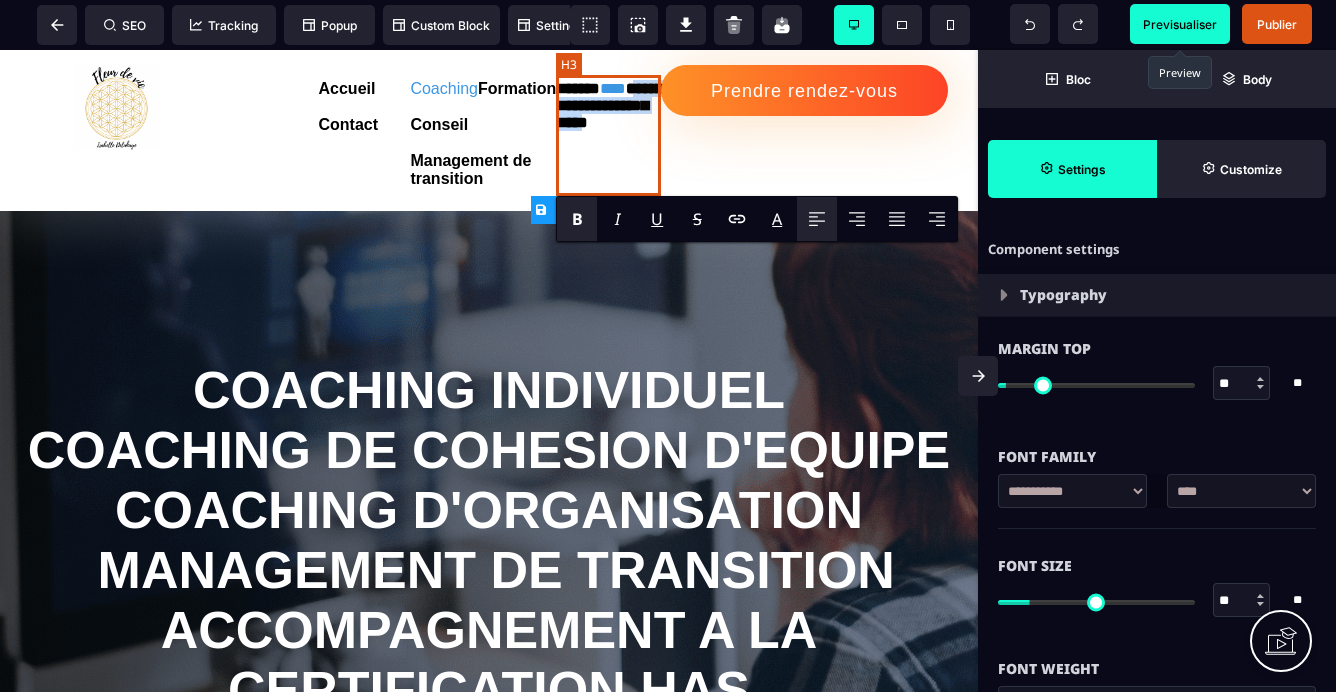 click on "**********" at bounding box center (608, 135) 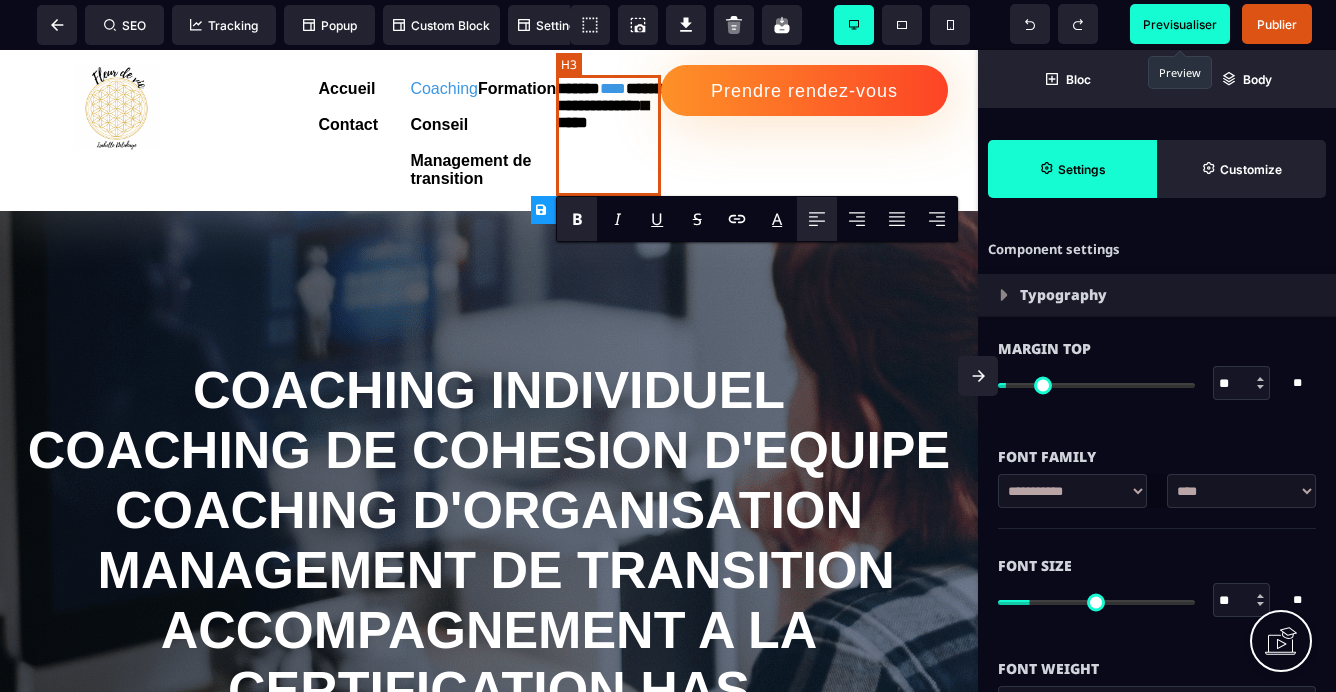 click on "**********" at bounding box center (608, 135) 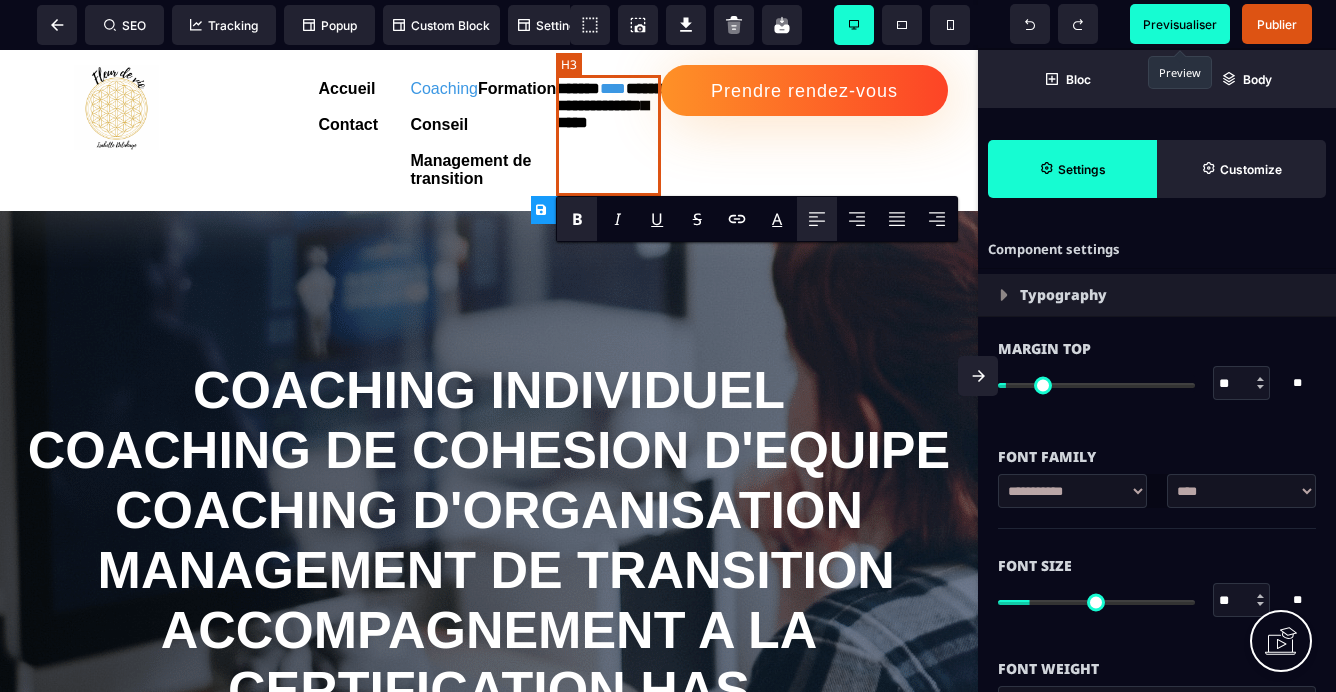 type 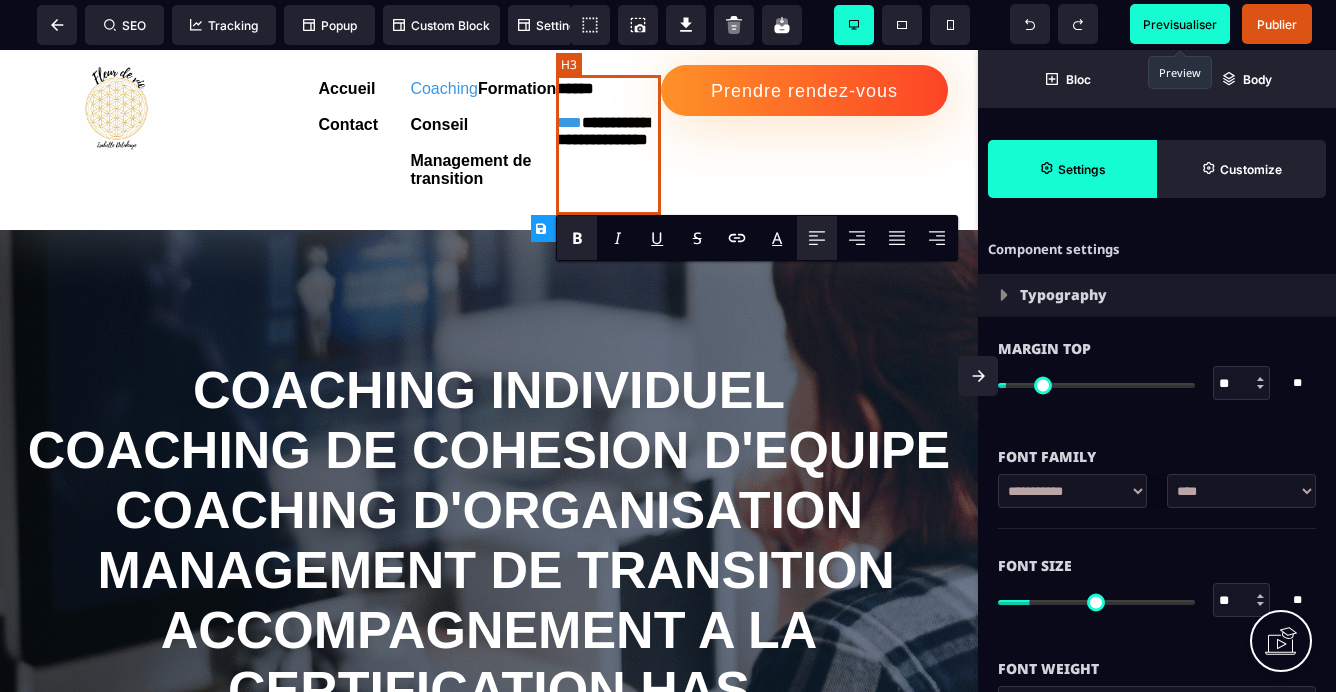 click on "**********" at bounding box center (608, 145) 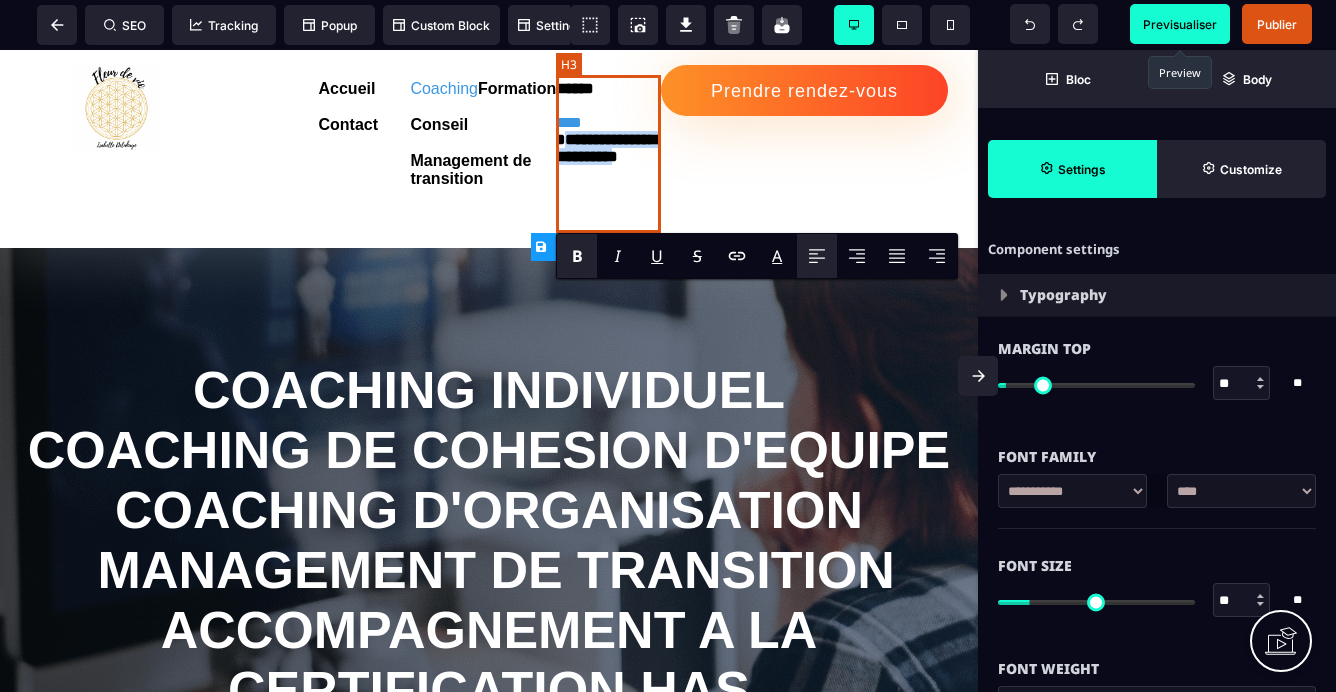 drag, startPoint x: 624, startPoint y: 199, endPoint x: 560, endPoint y: 157, distance: 76.55064 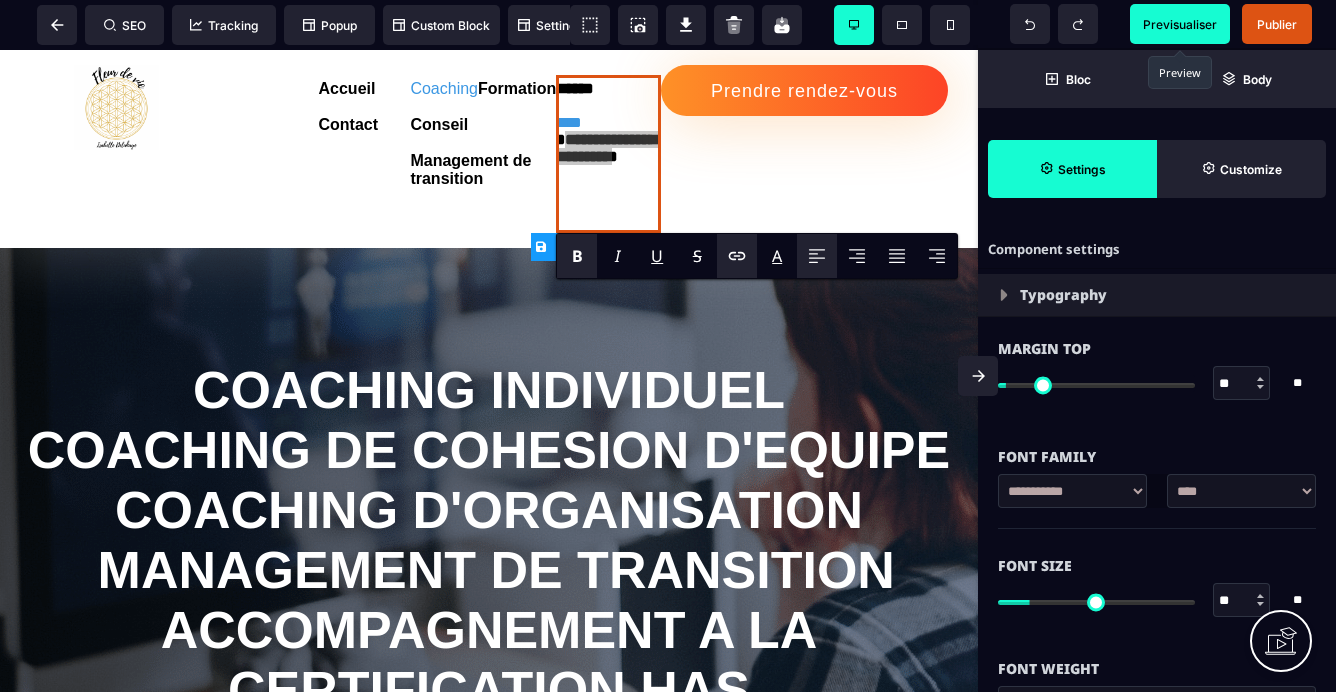 click 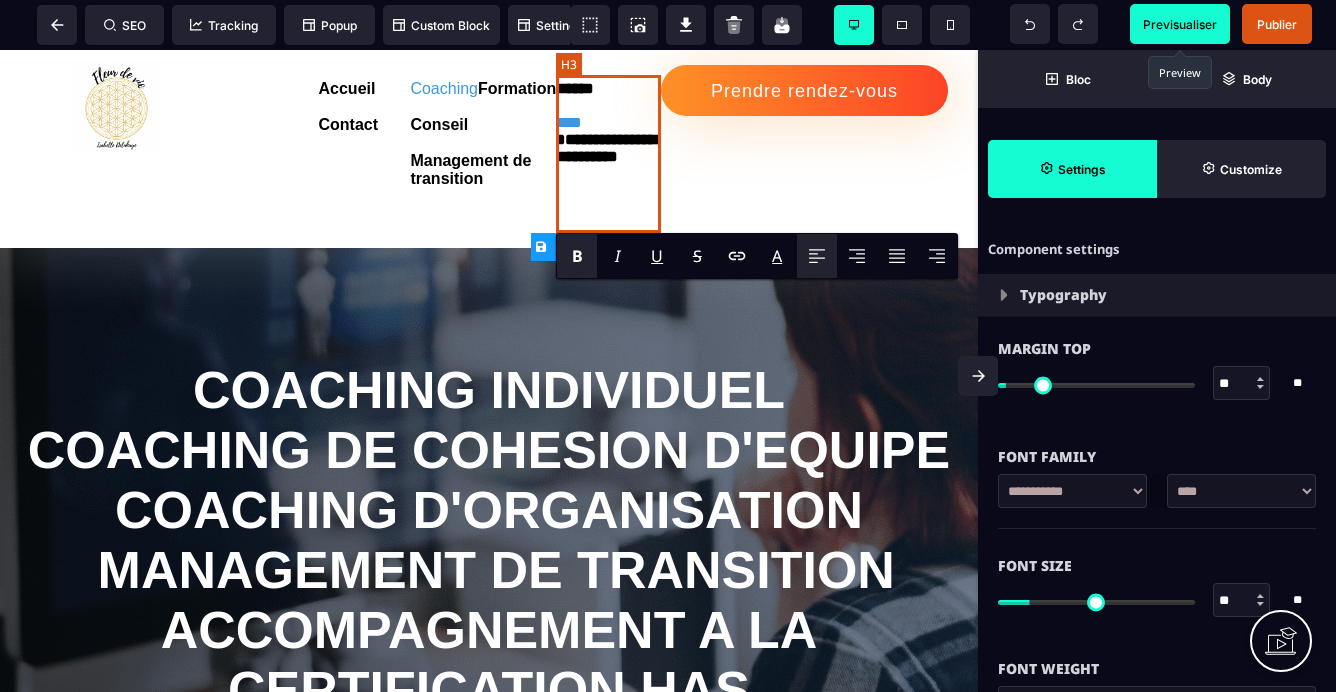 click on "**********" at bounding box center (608, 154) 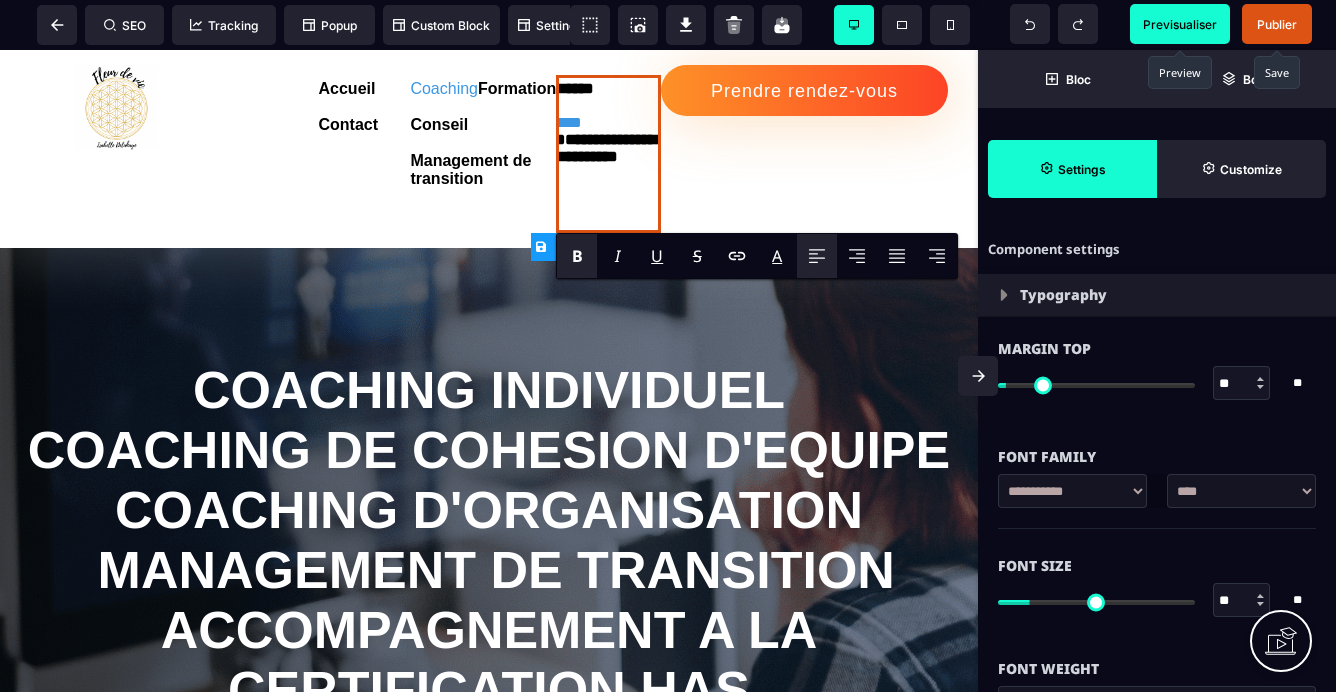 click on "Publier" at bounding box center (1277, 24) 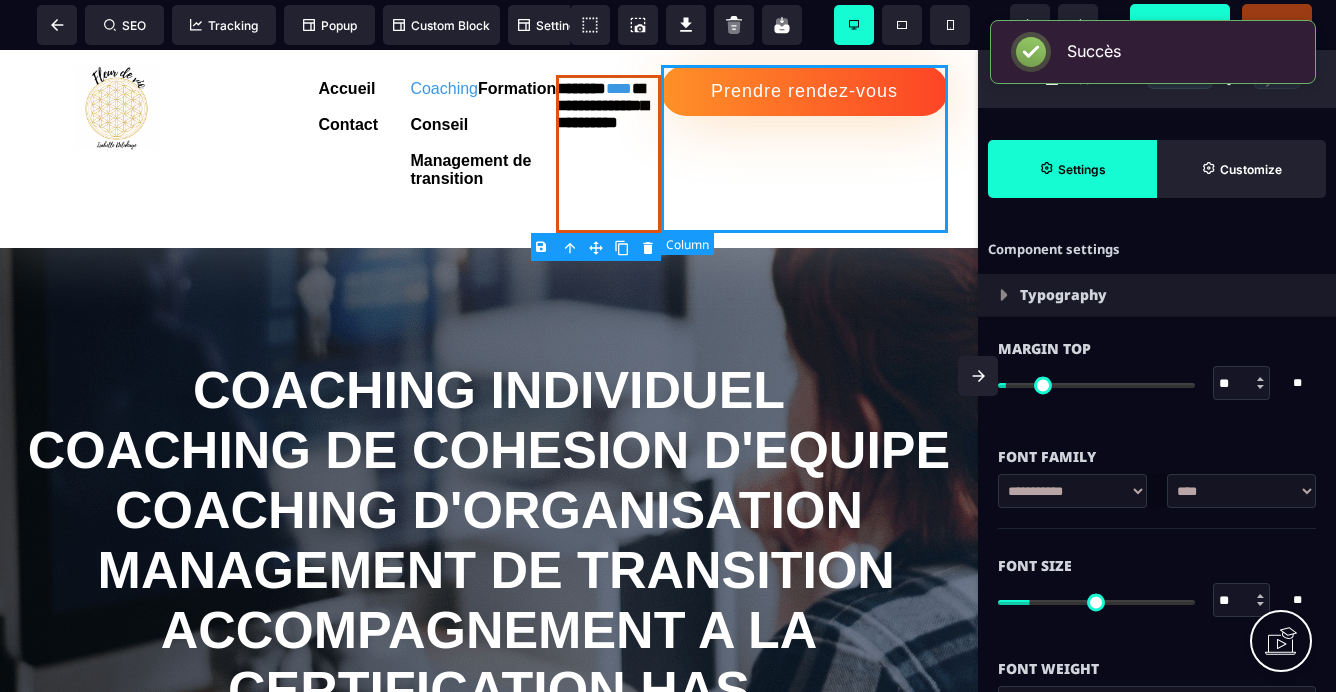 click on "Prendre rendez-vous" at bounding box center (804, 149) 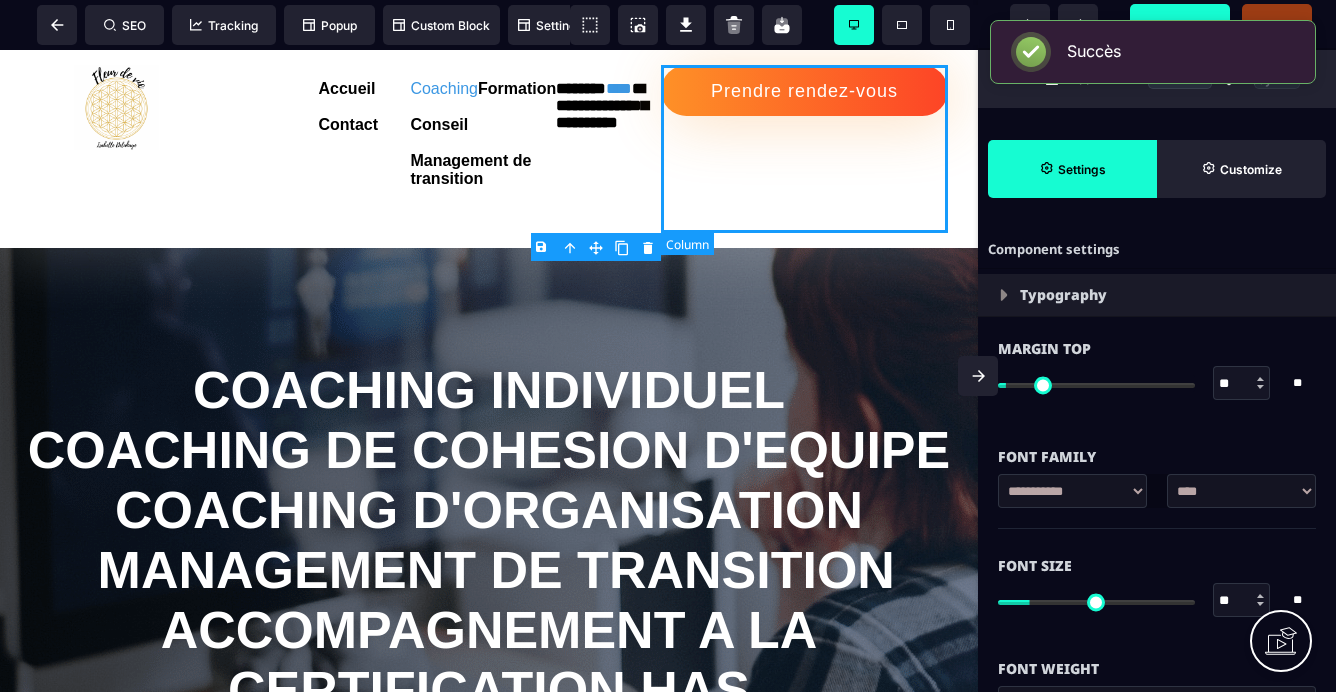 select on "**" 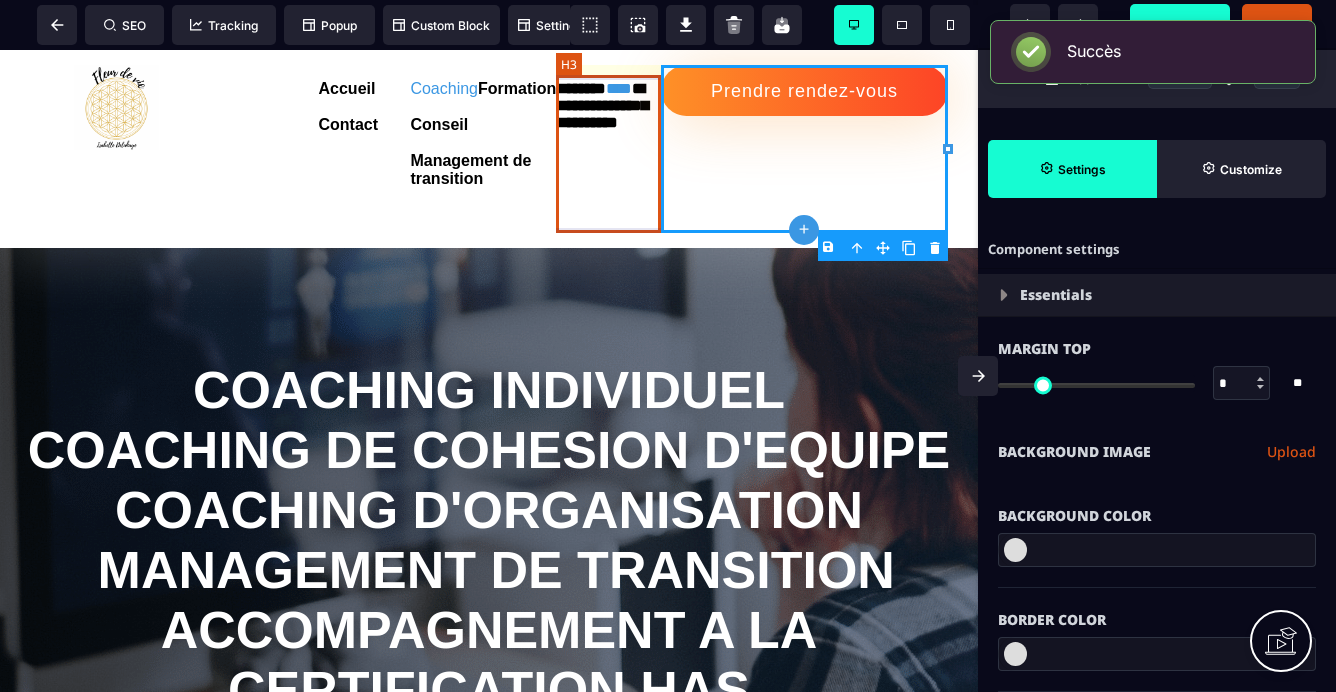 click on "**********" at bounding box center [608, 154] 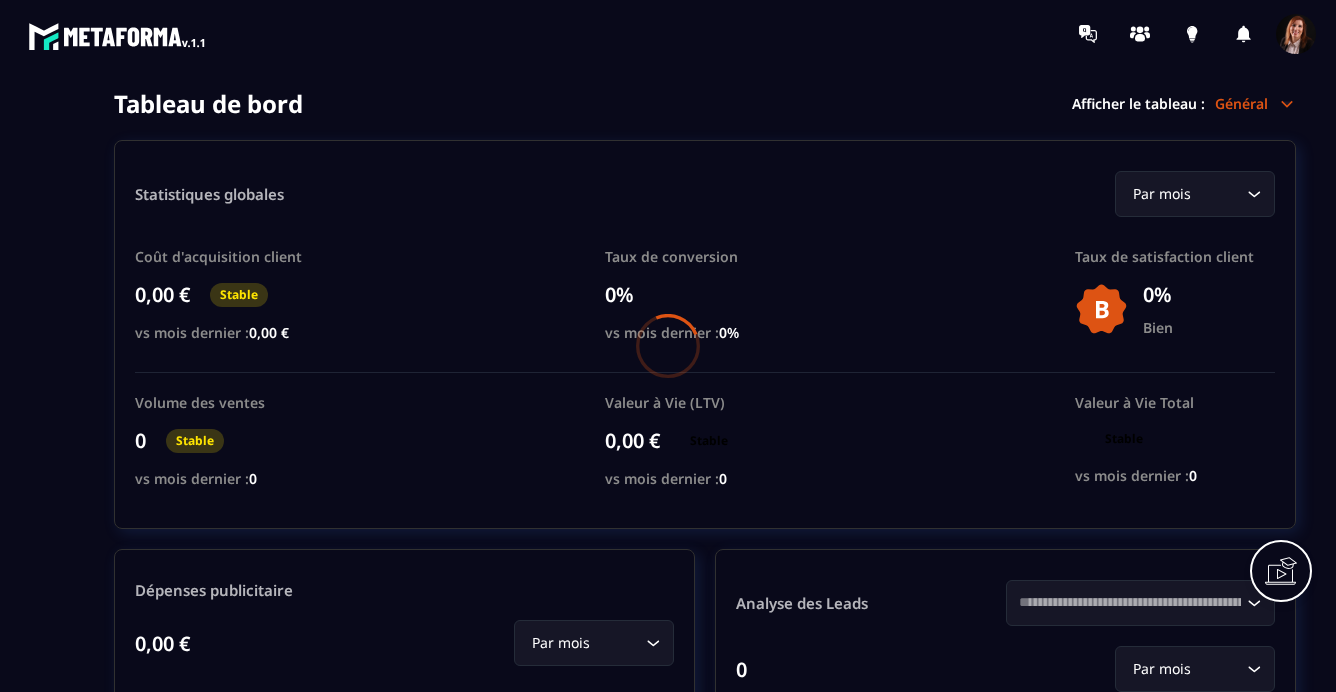 scroll, scrollTop: 0, scrollLeft: 0, axis: both 